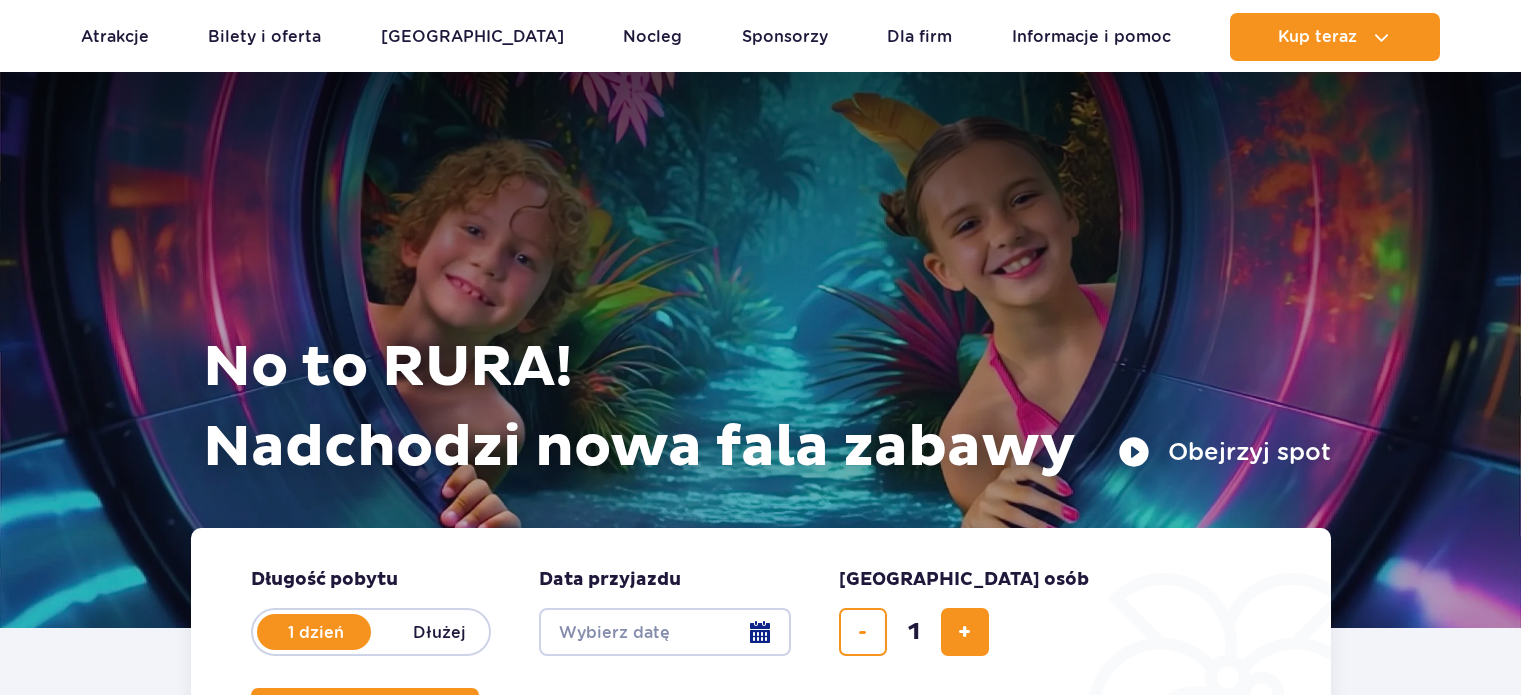 scroll, scrollTop: 1488, scrollLeft: 0, axis: vertical 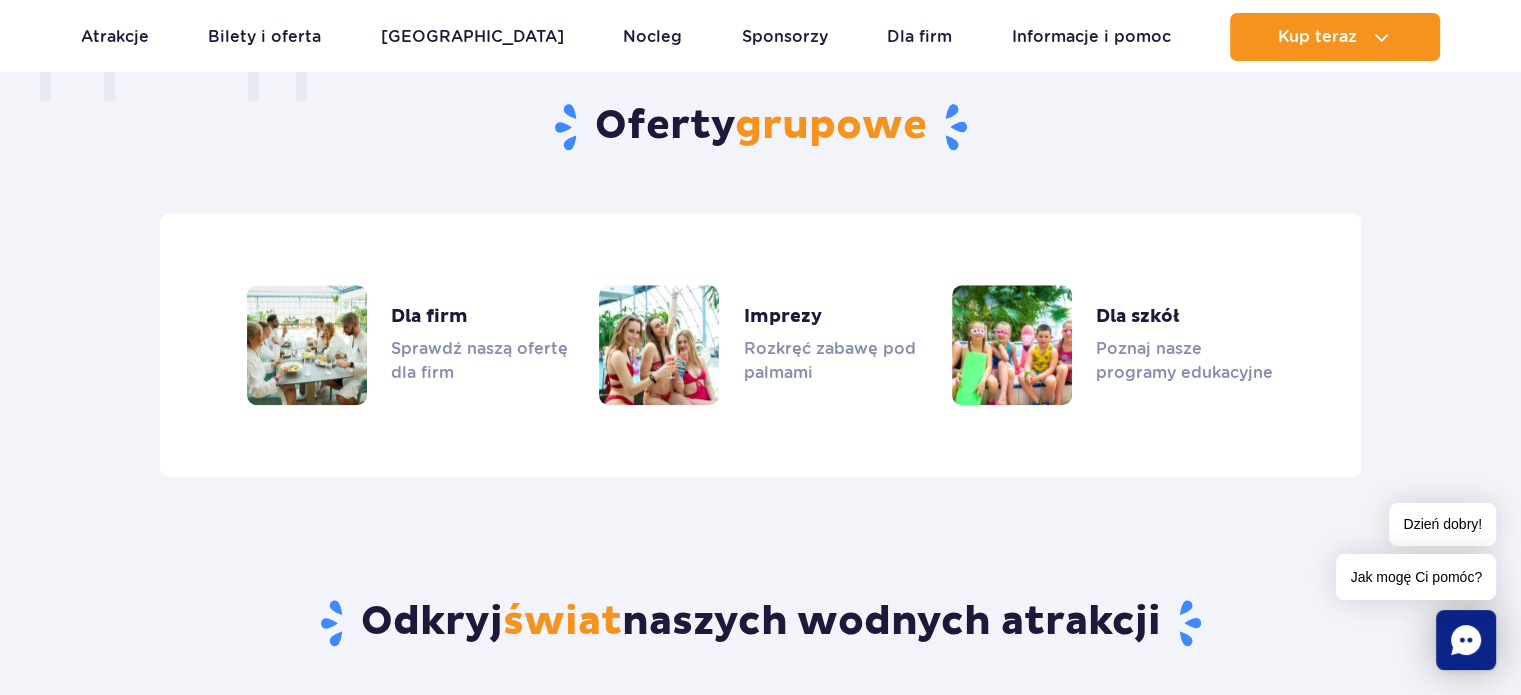 click on "Przejdź do menu
Przejdź do treści
Przejdź do stopki
Mapa serwisu
Dzień dobry! Jak mogę Ci pomóc?
Podaruj voucher
Podaruj Voucher prezentowy do Suntago!" at bounding box center (760, 2401) 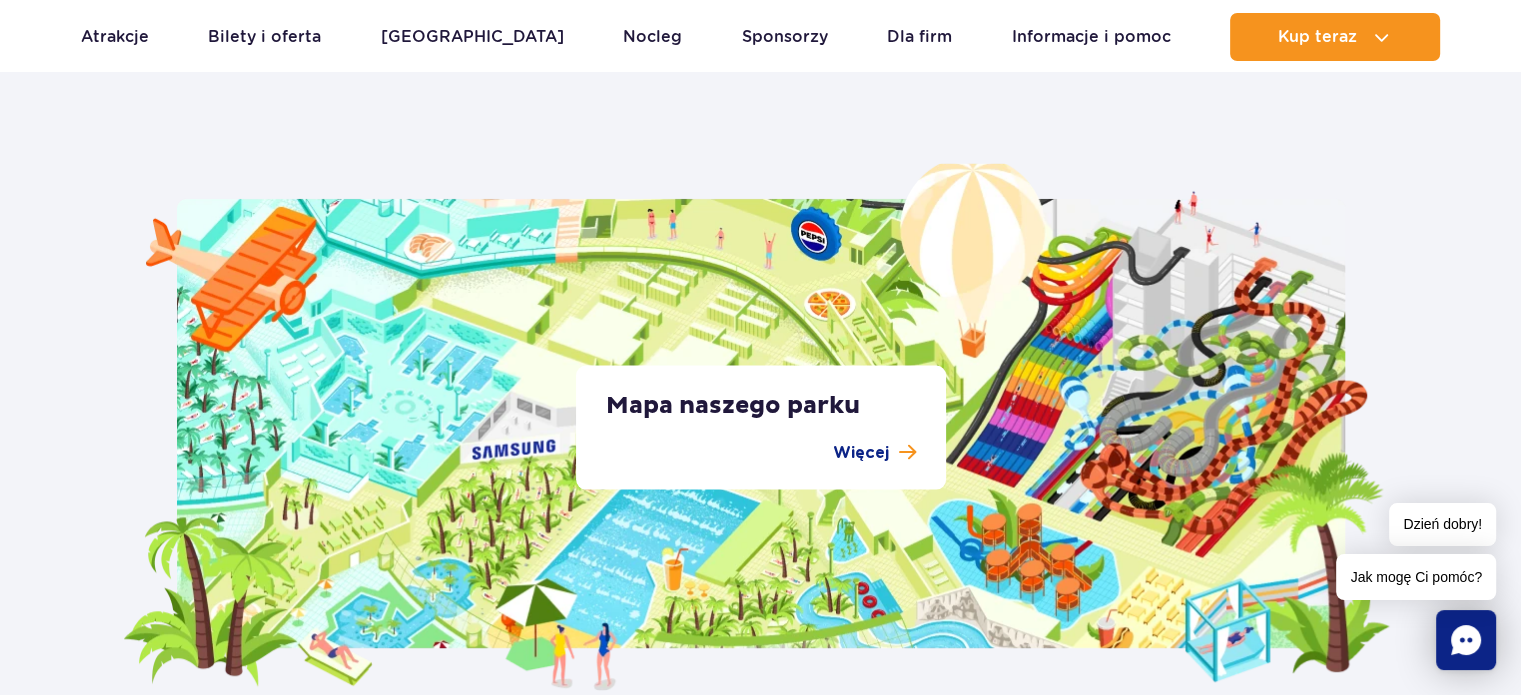 scroll, scrollTop: 3847, scrollLeft: 0, axis: vertical 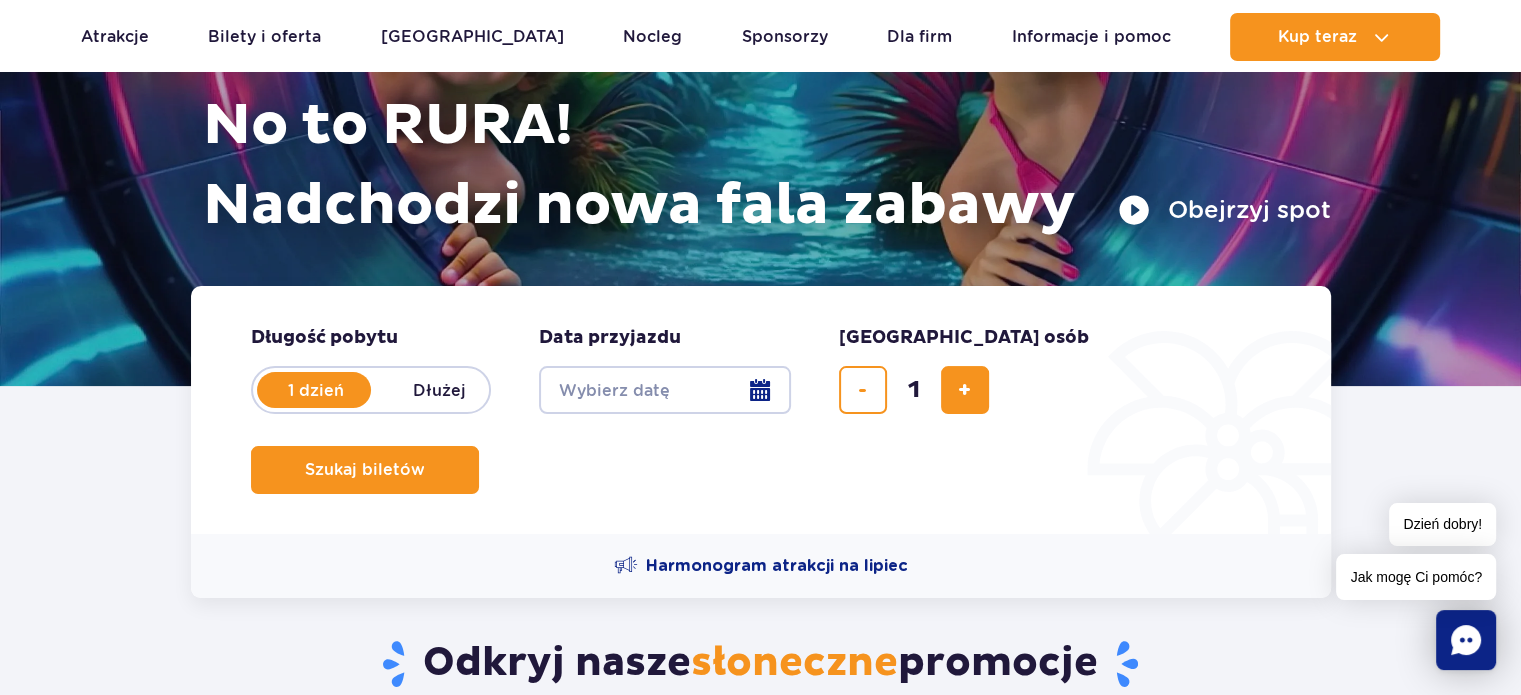 click on "Date from" at bounding box center (665, 390) 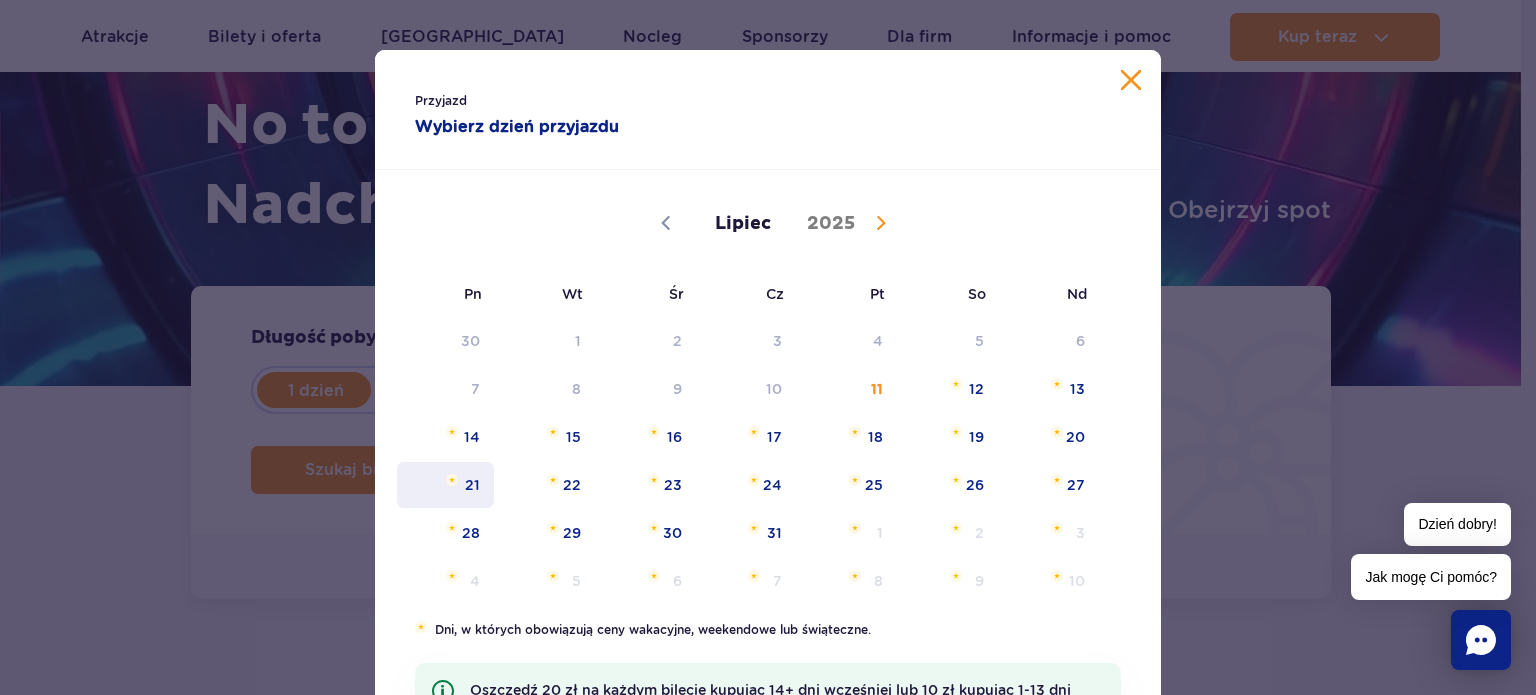 click on "21" at bounding box center (445, 485) 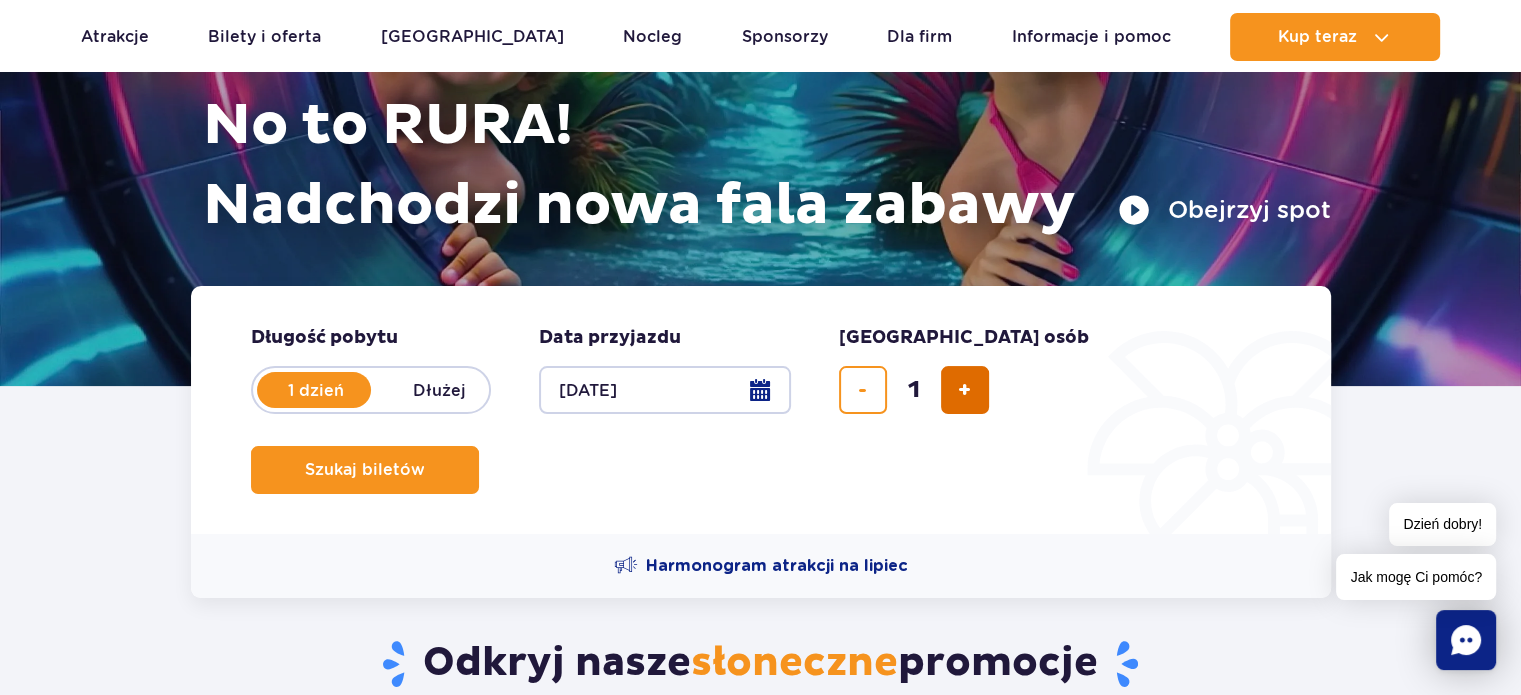 click at bounding box center [965, 390] 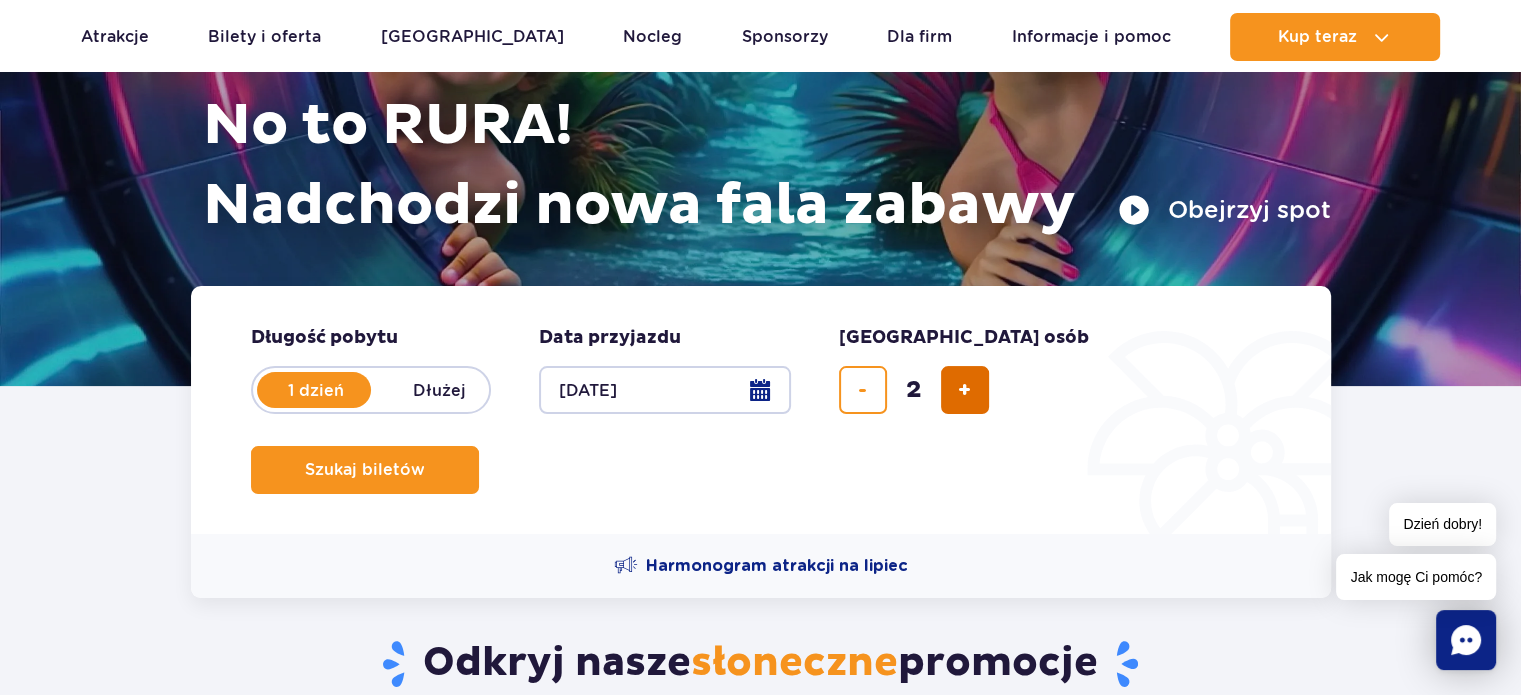 click at bounding box center (965, 390) 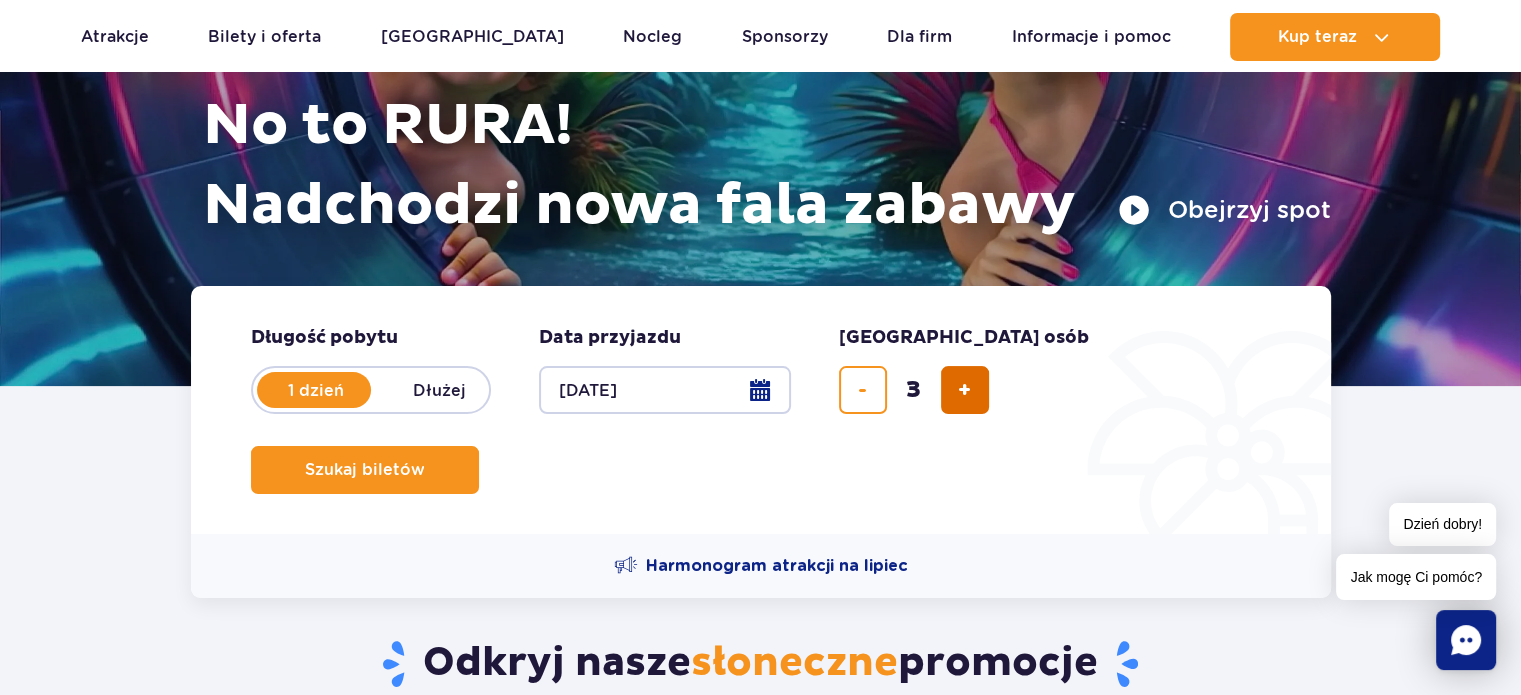click at bounding box center [965, 390] 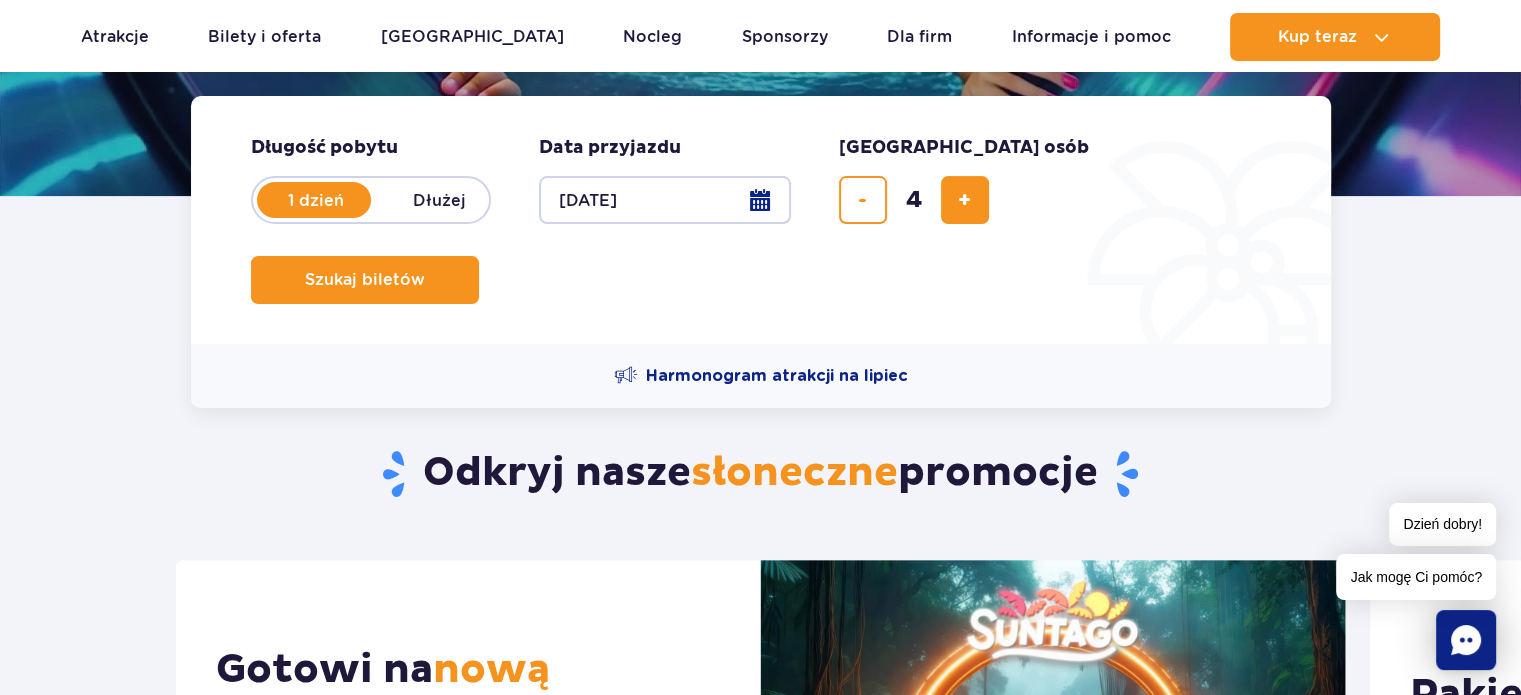 scroll, scrollTop: 423, scrollLeft: 0, axis: vertical 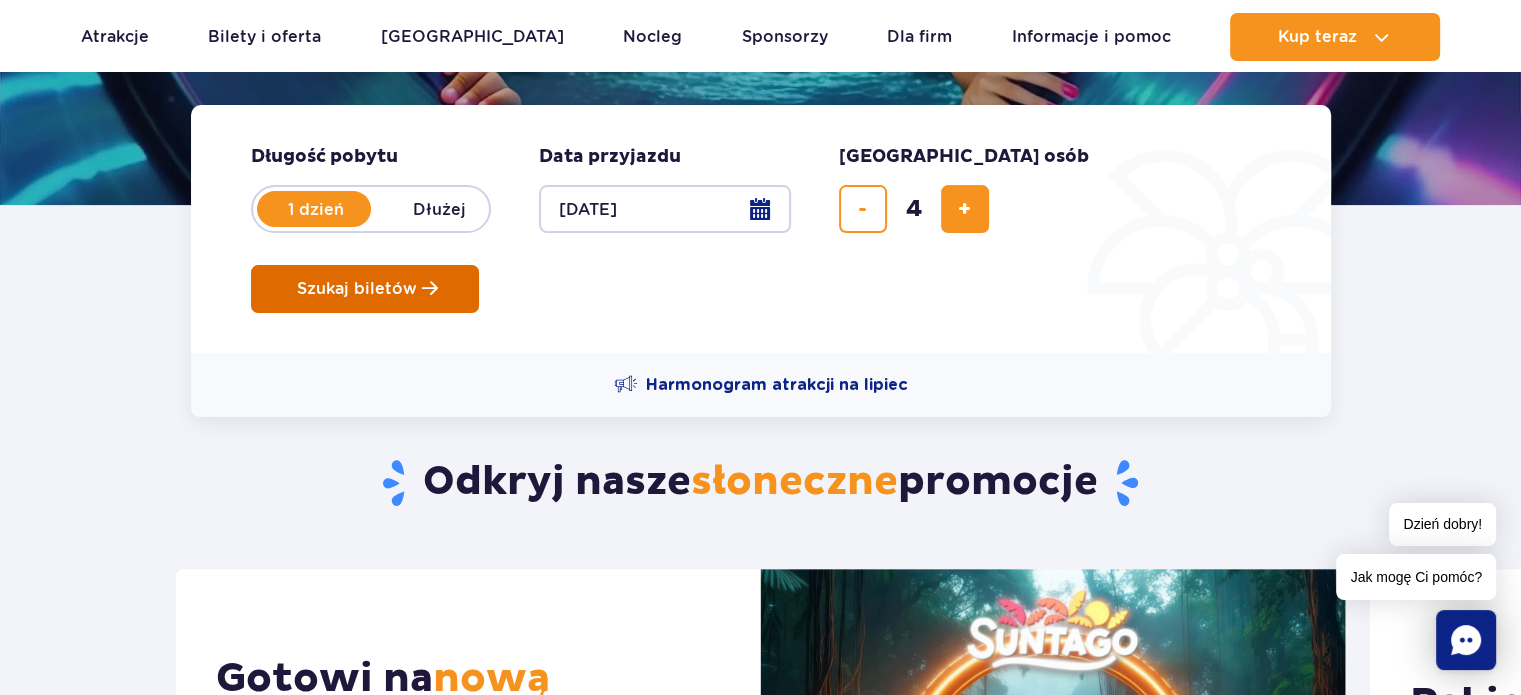 click on "Szukaj biletów" at bounding box center (357, 289) 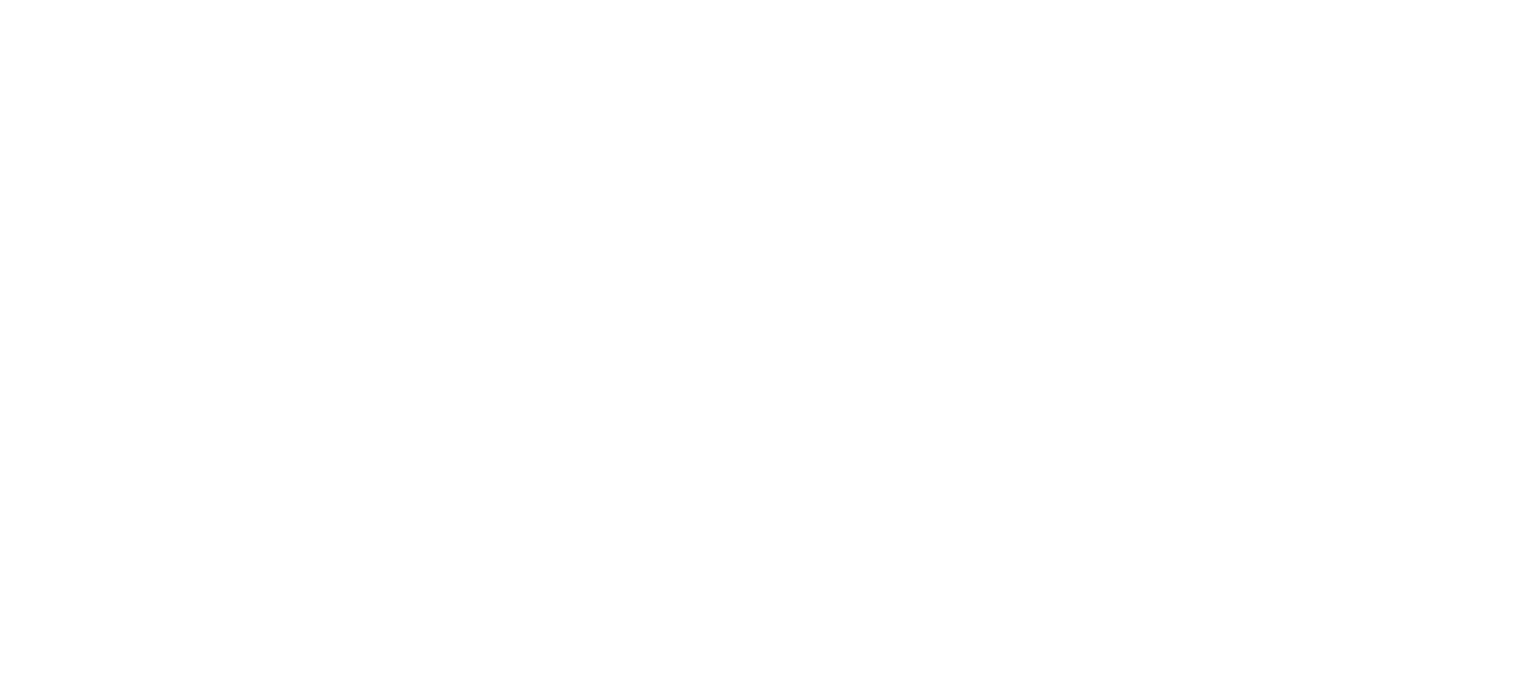 scroll, scrollTop: 0, scrollLeft: 0, axis: both 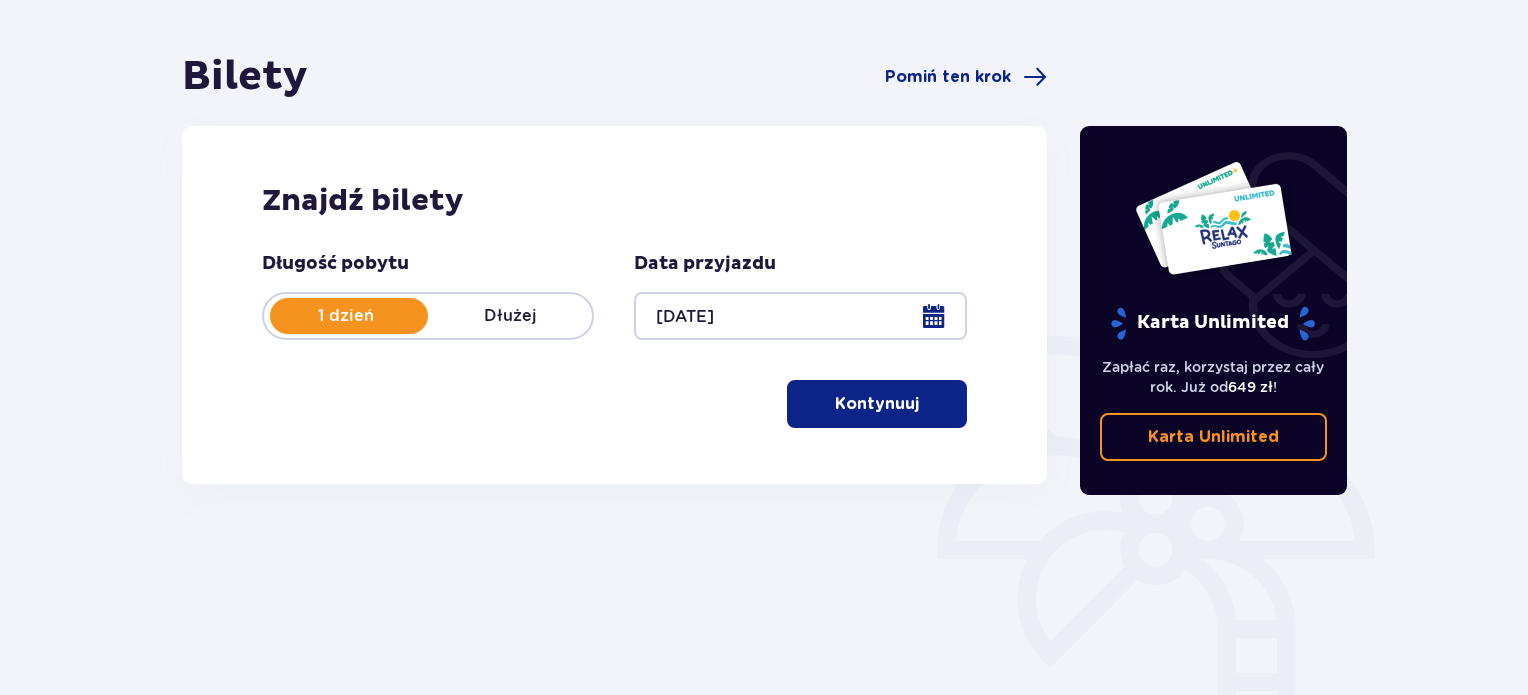 click on "Kontynuuj" at bounding box center (877, 404) 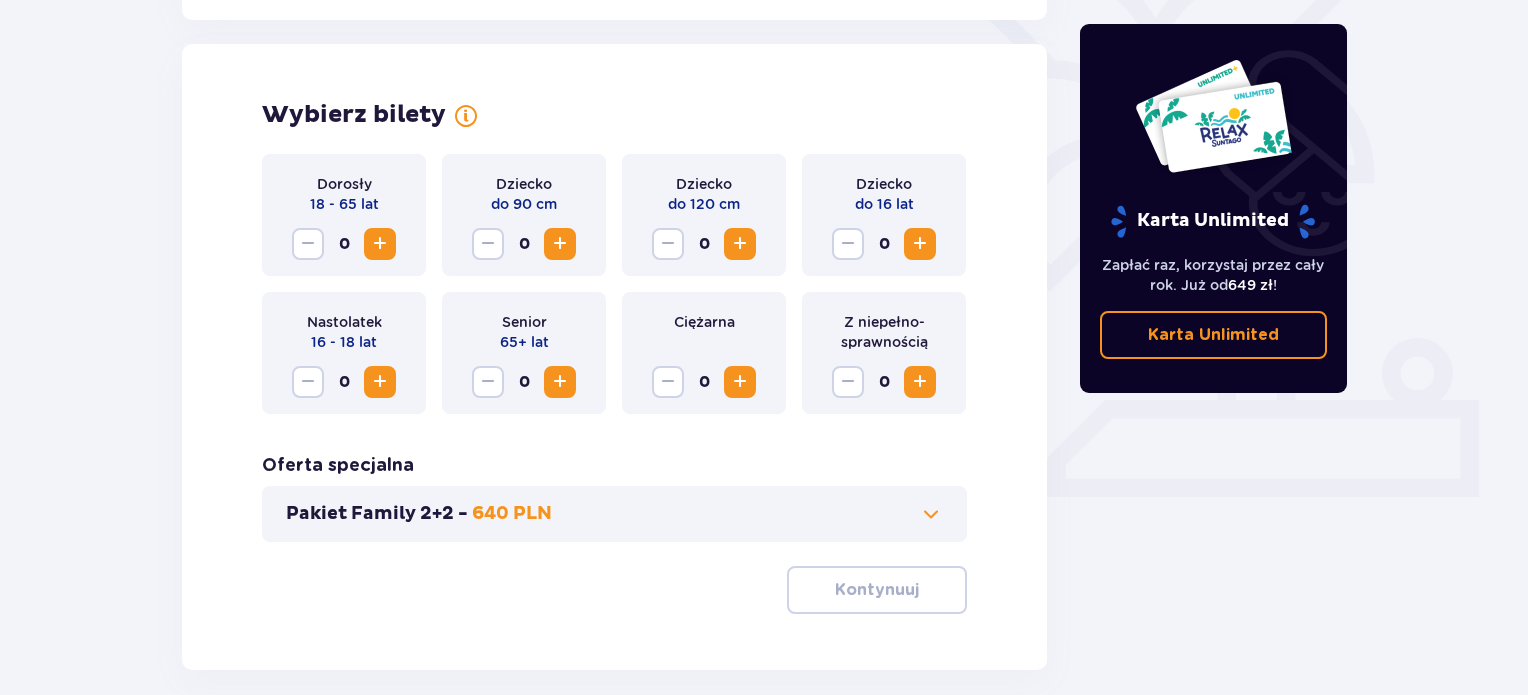 scroll, scrollTop: 556, scrollLeft: 0, axis: vertical 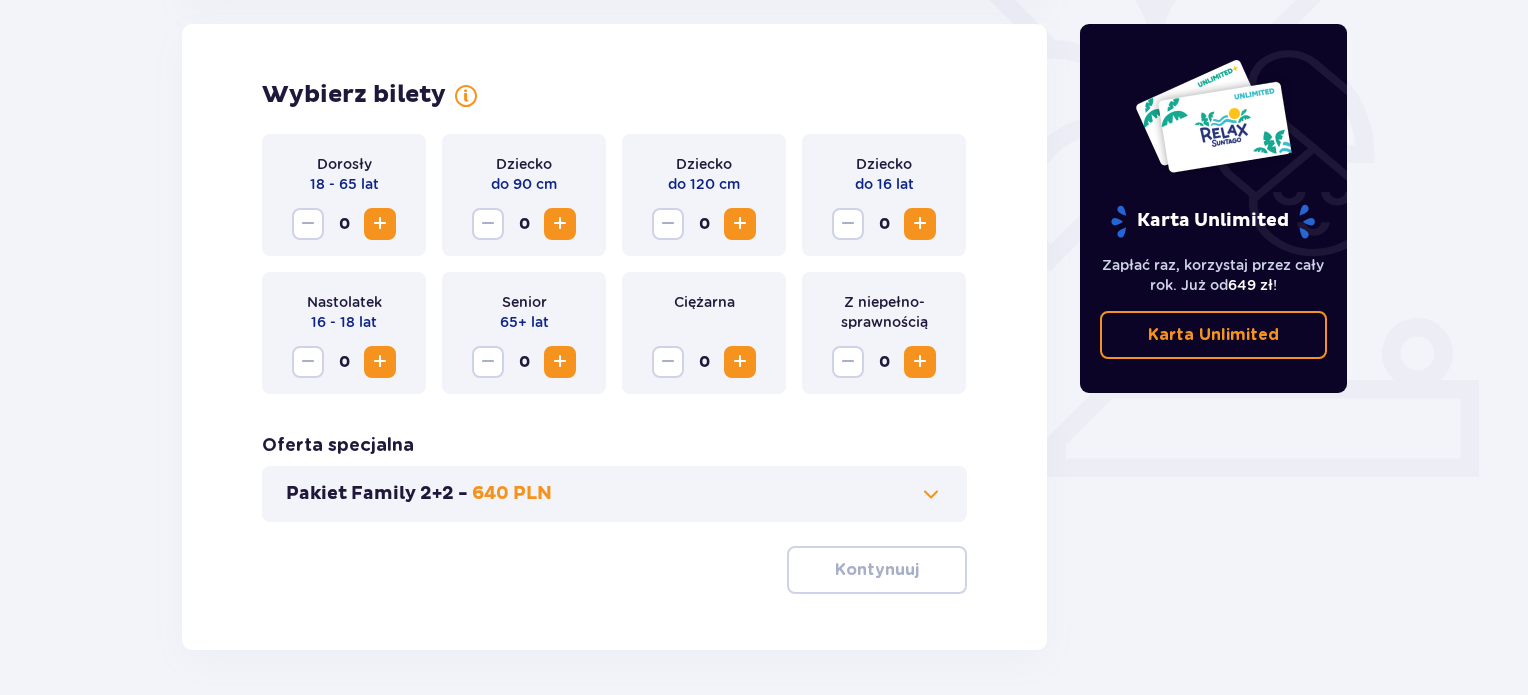 click at bounding box center [380, 224] 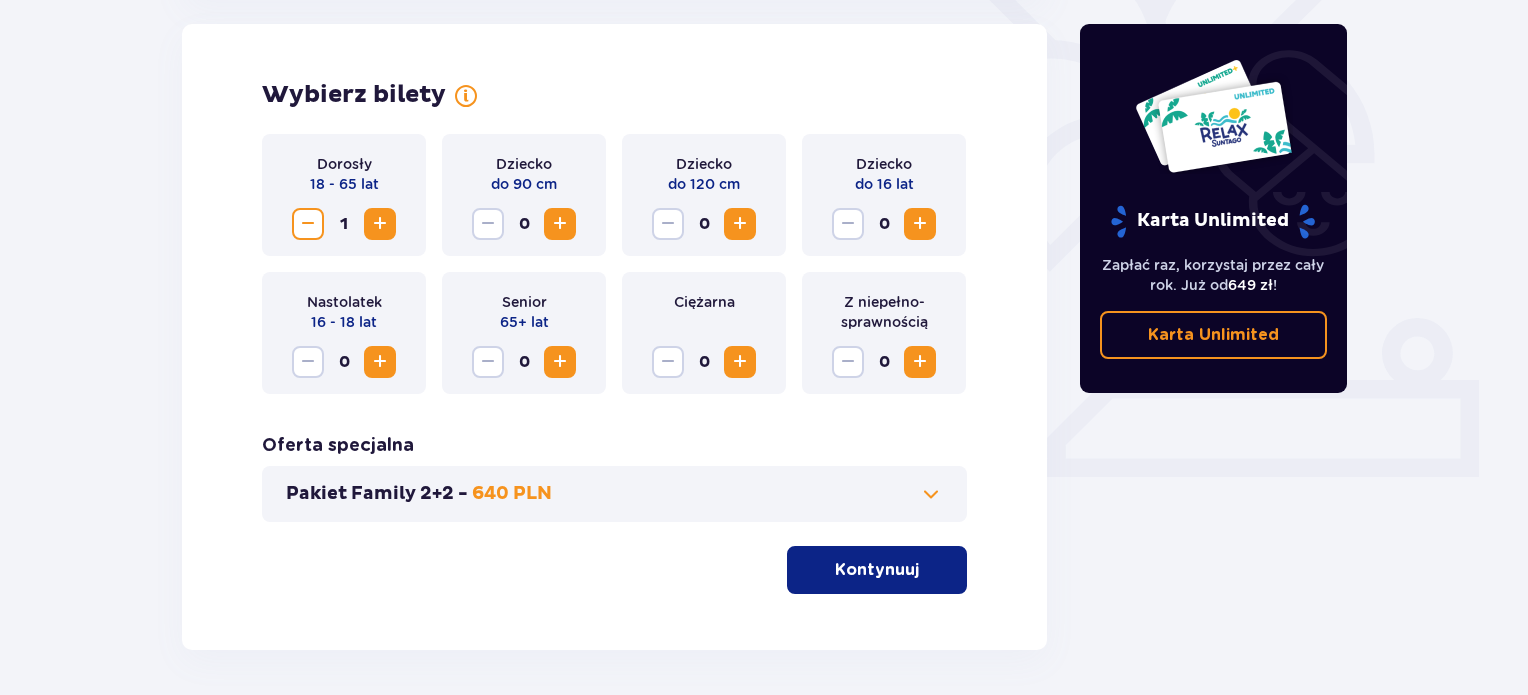 click at bounding box center [380, 224] 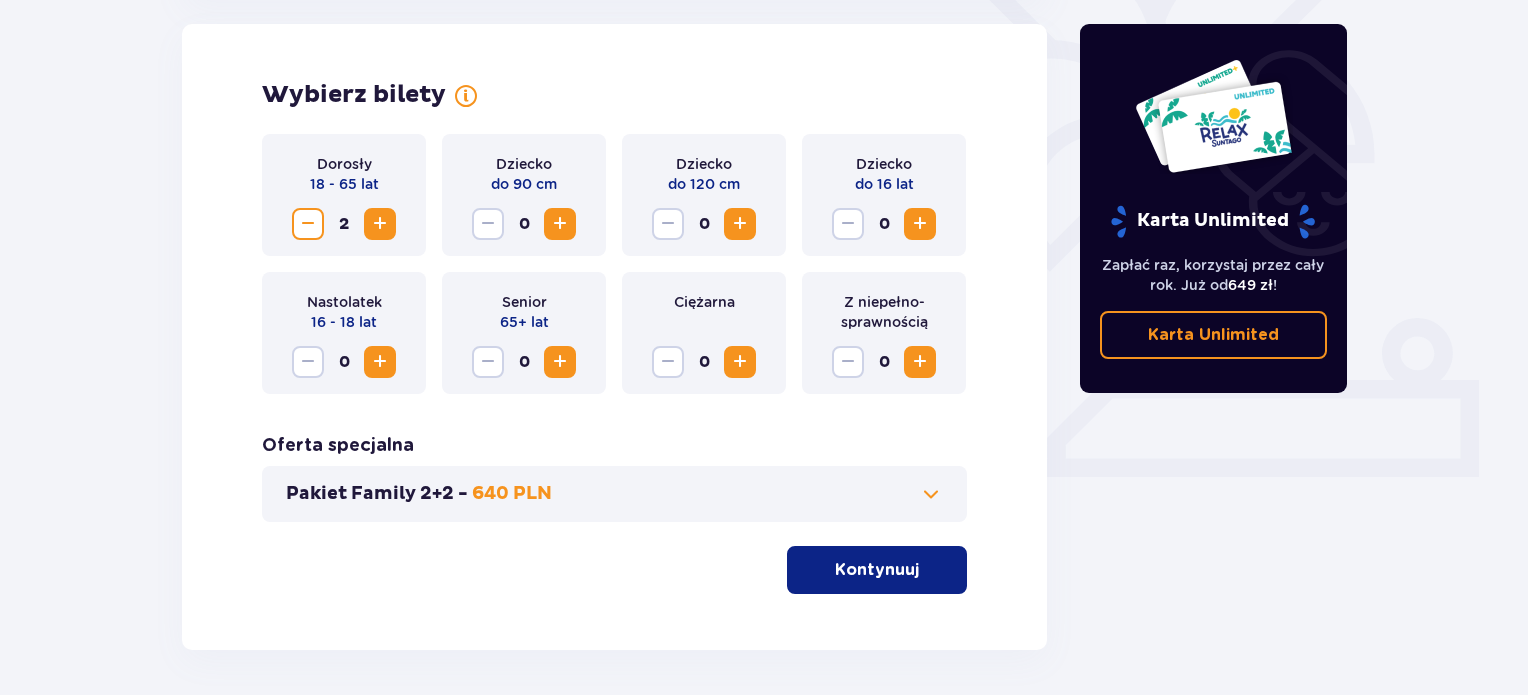 click at bounding box center (920, 224) 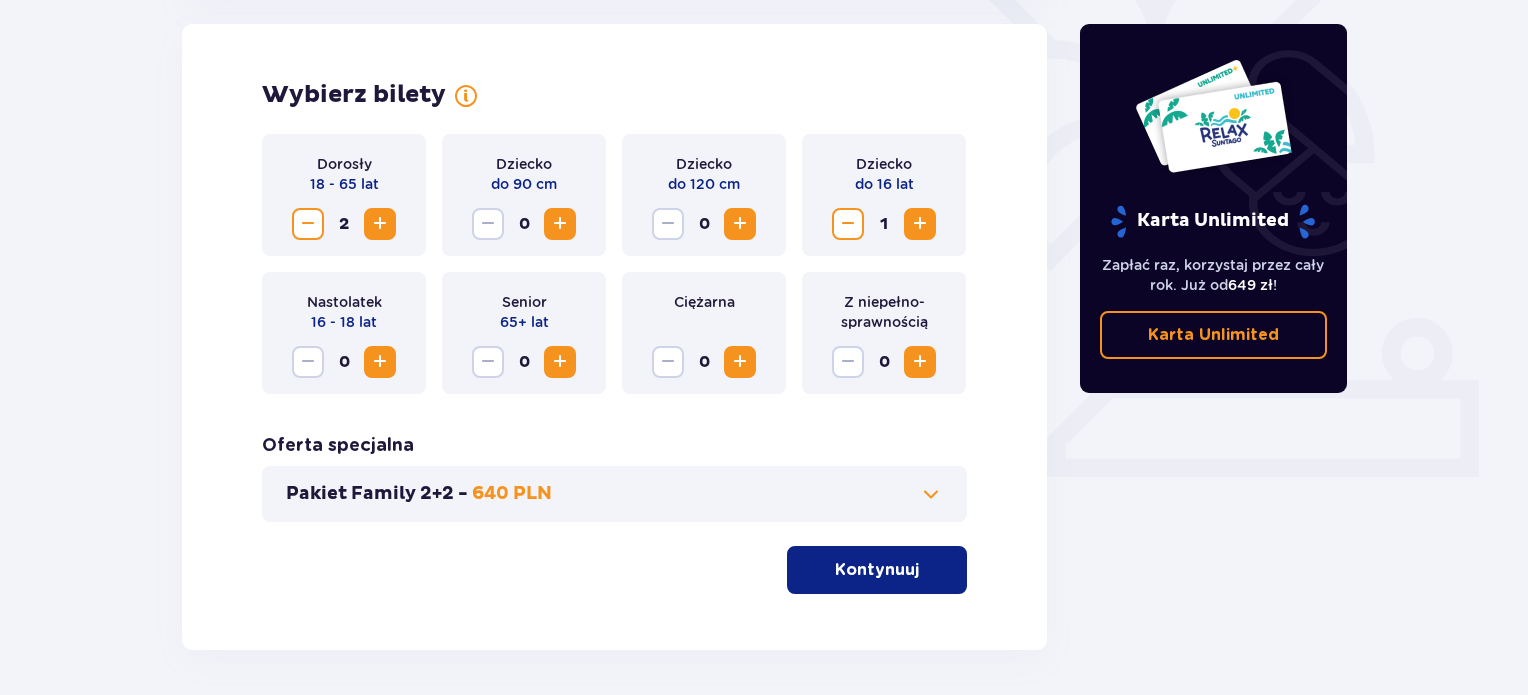 click at bounding box center (920, 224) 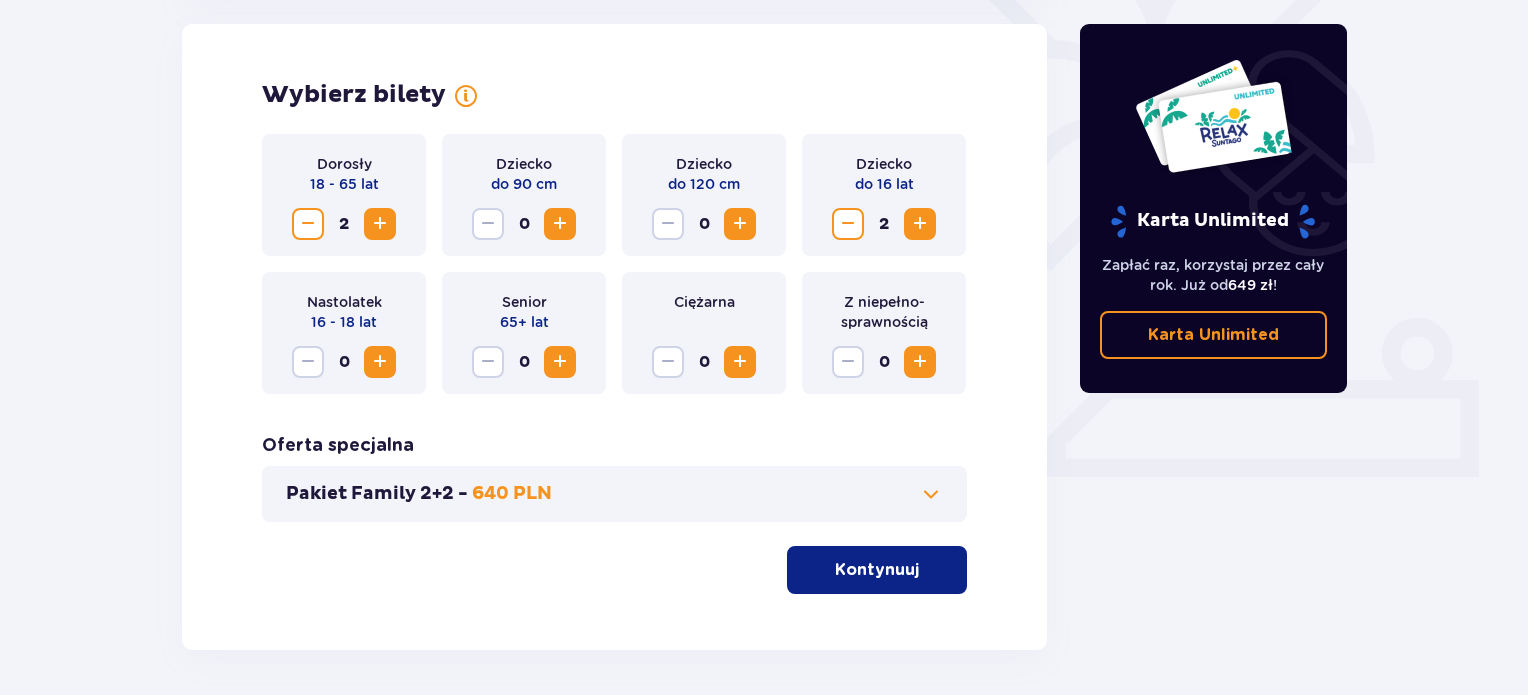 click on "Kontynuuj" at bounding box center [877, 570] 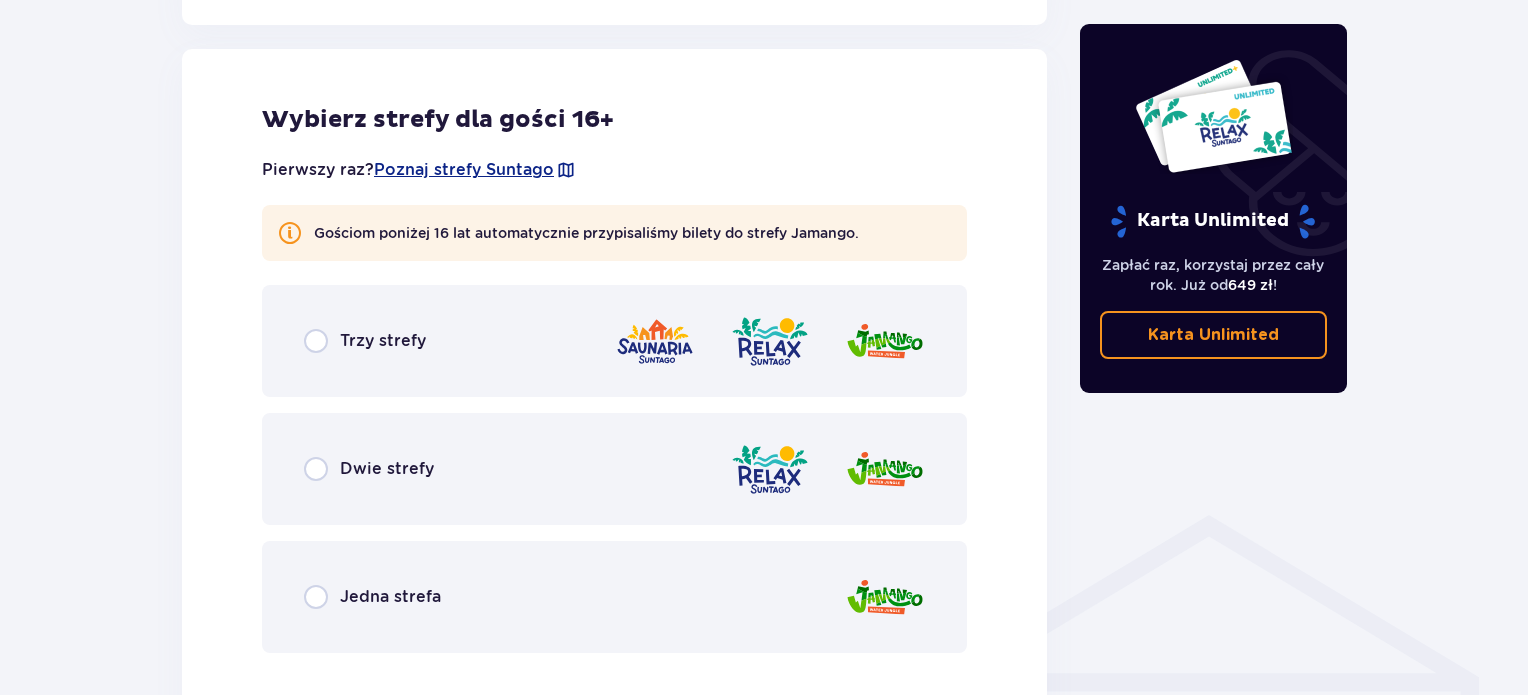 scroll, scrollTop: 1110, scrollLeft: 0, axis: vertical 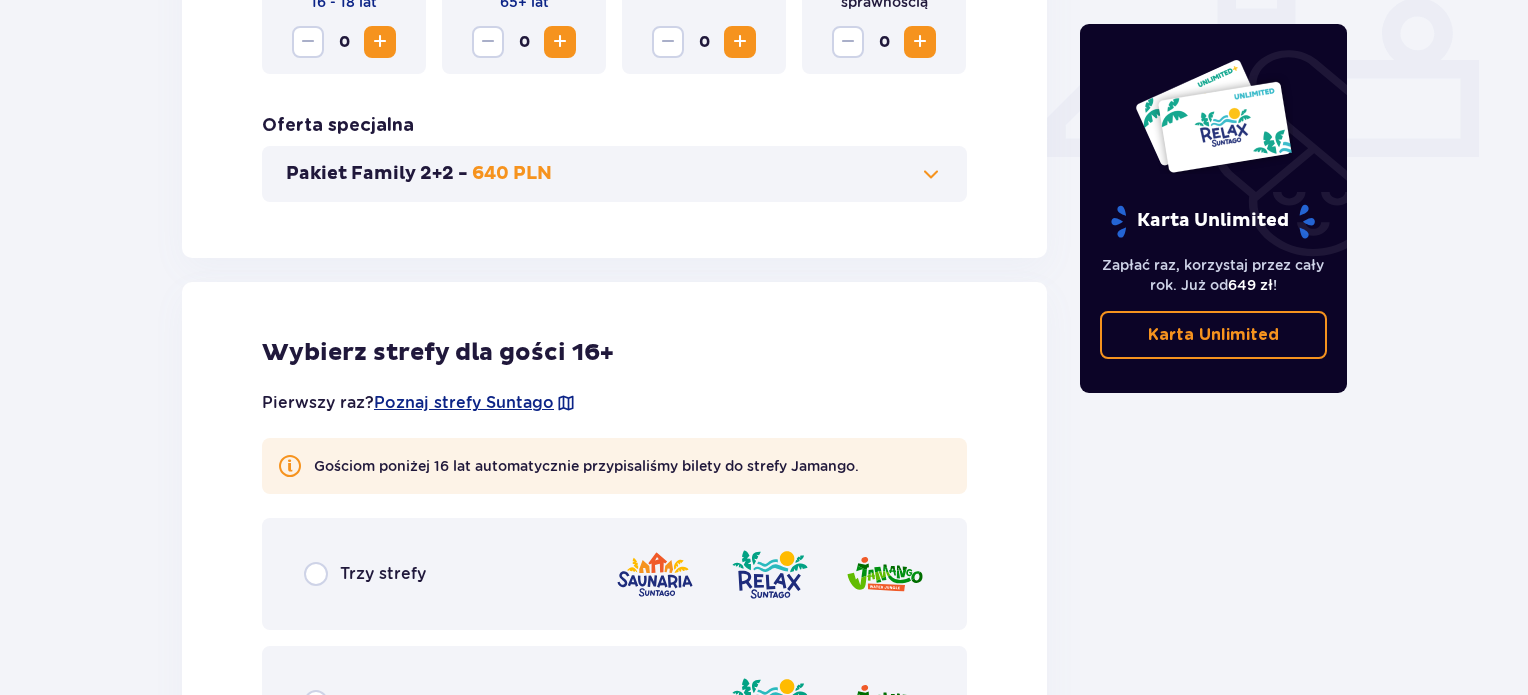 click at bounding box center (931, 174) 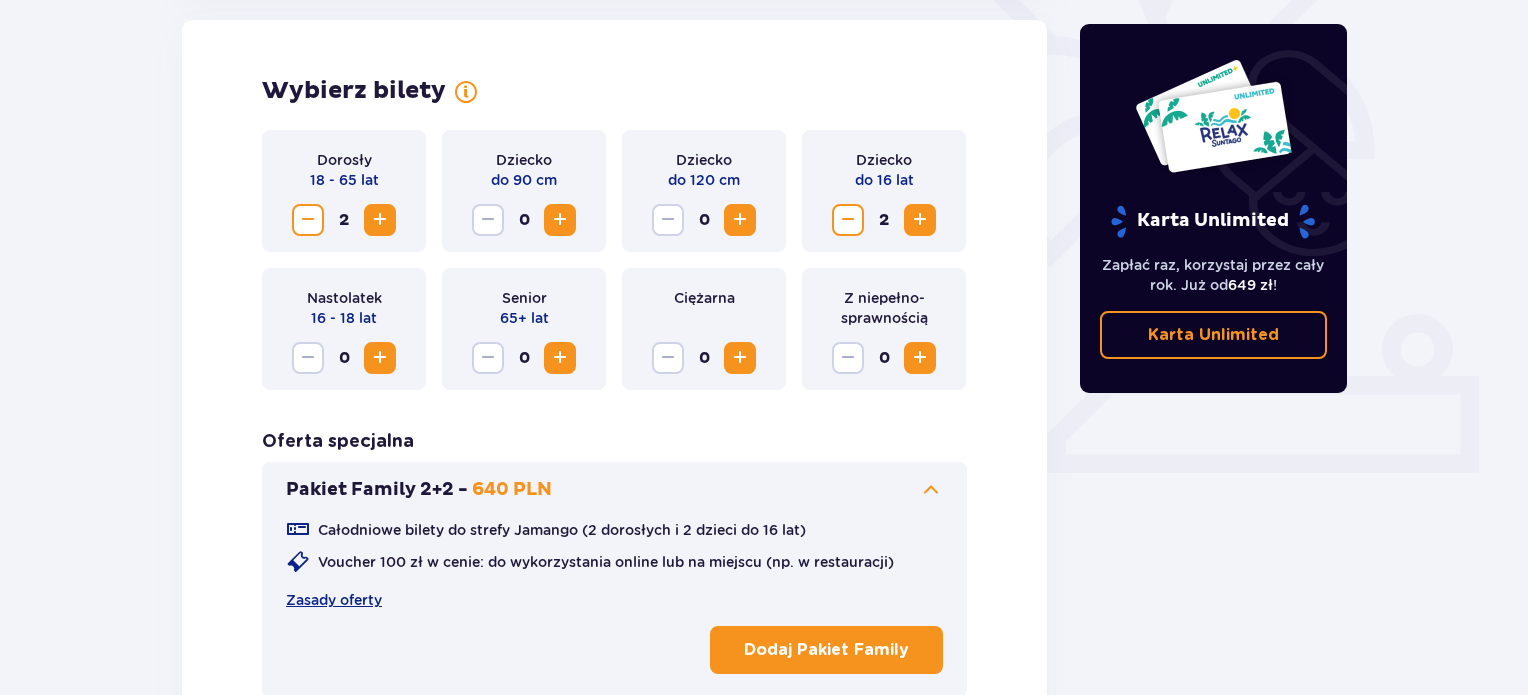 scroll, scrollTop: 556, scrollLeft: 0, axis: vertical 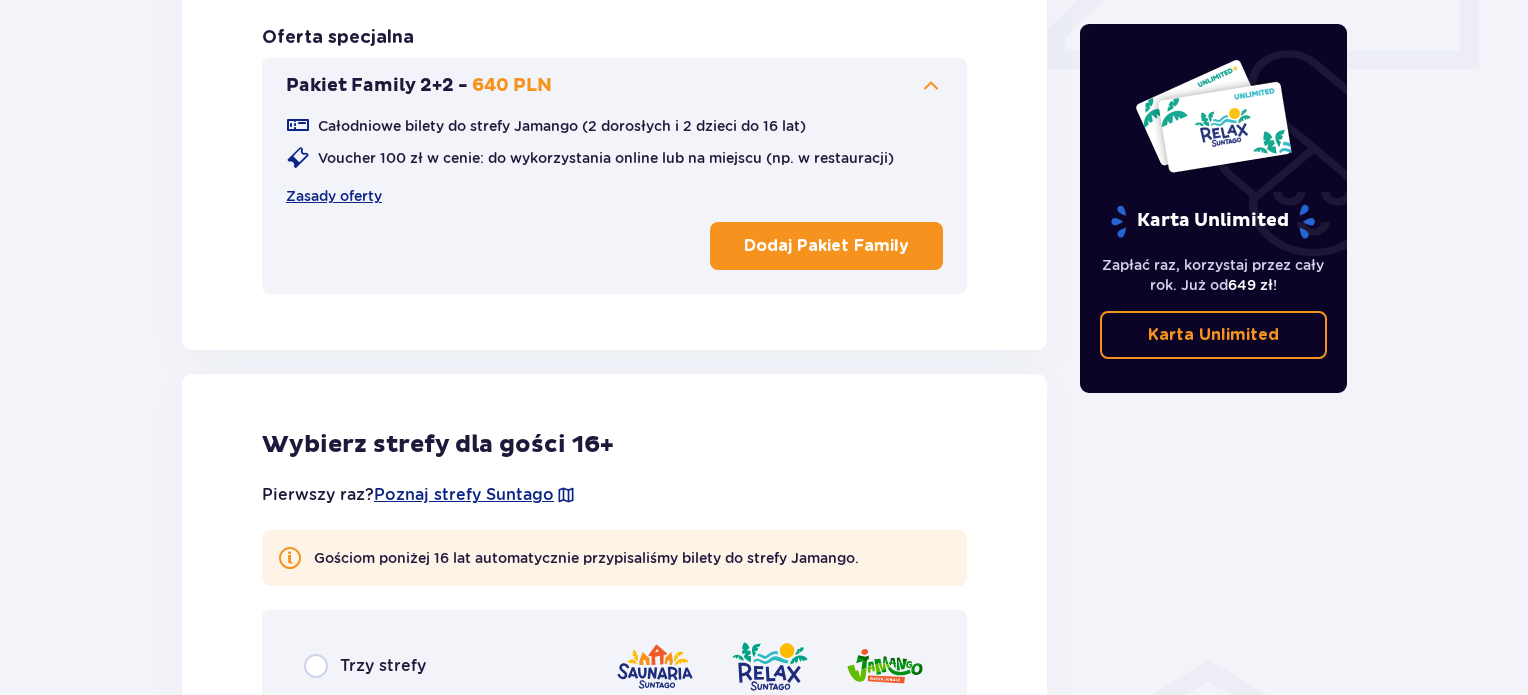 click on "Dodaj Pakiet Family" at bounding box center (826, 246) 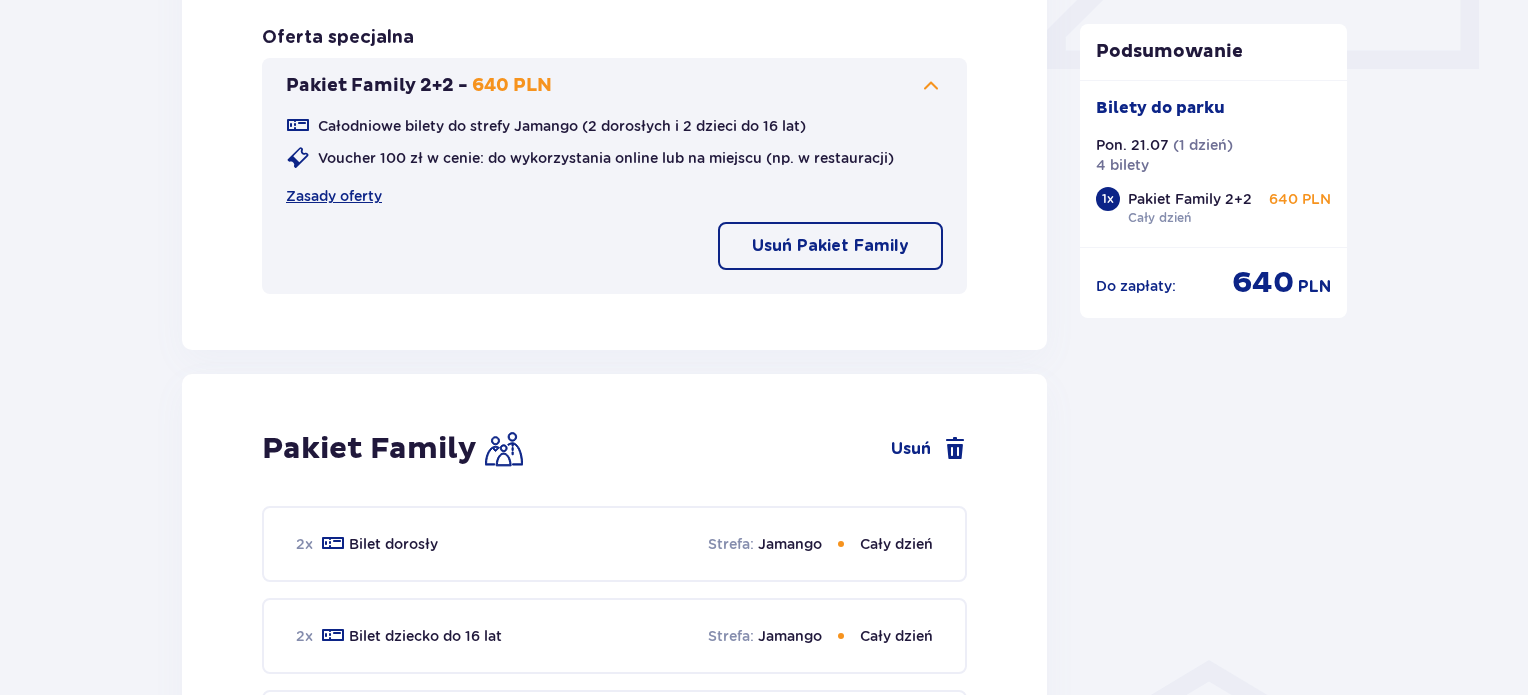 scroll, scrollTop: 1290, scrollLeft: 0, axis: vertical 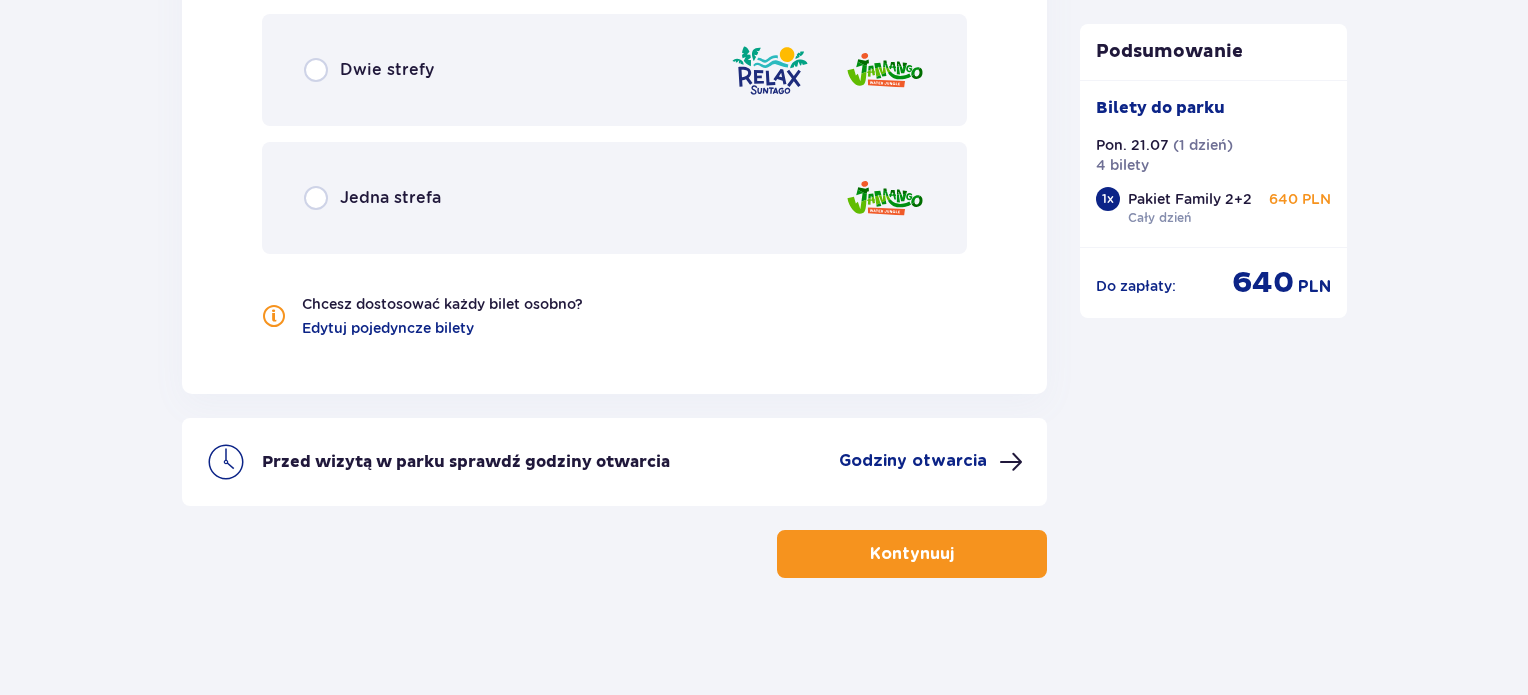 click at bounding box center (958, 554) 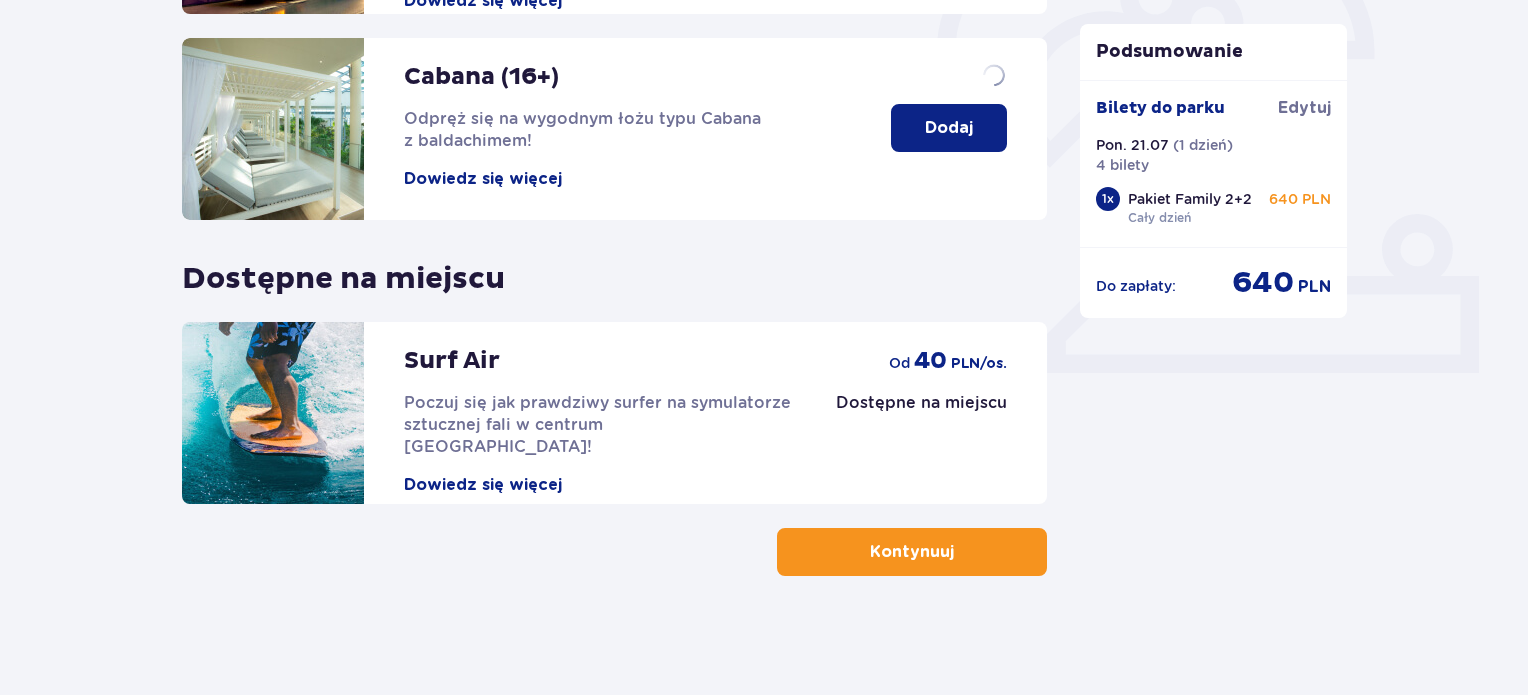 scroll, scrollTop: 0, scrollLeft: 0, axis: both 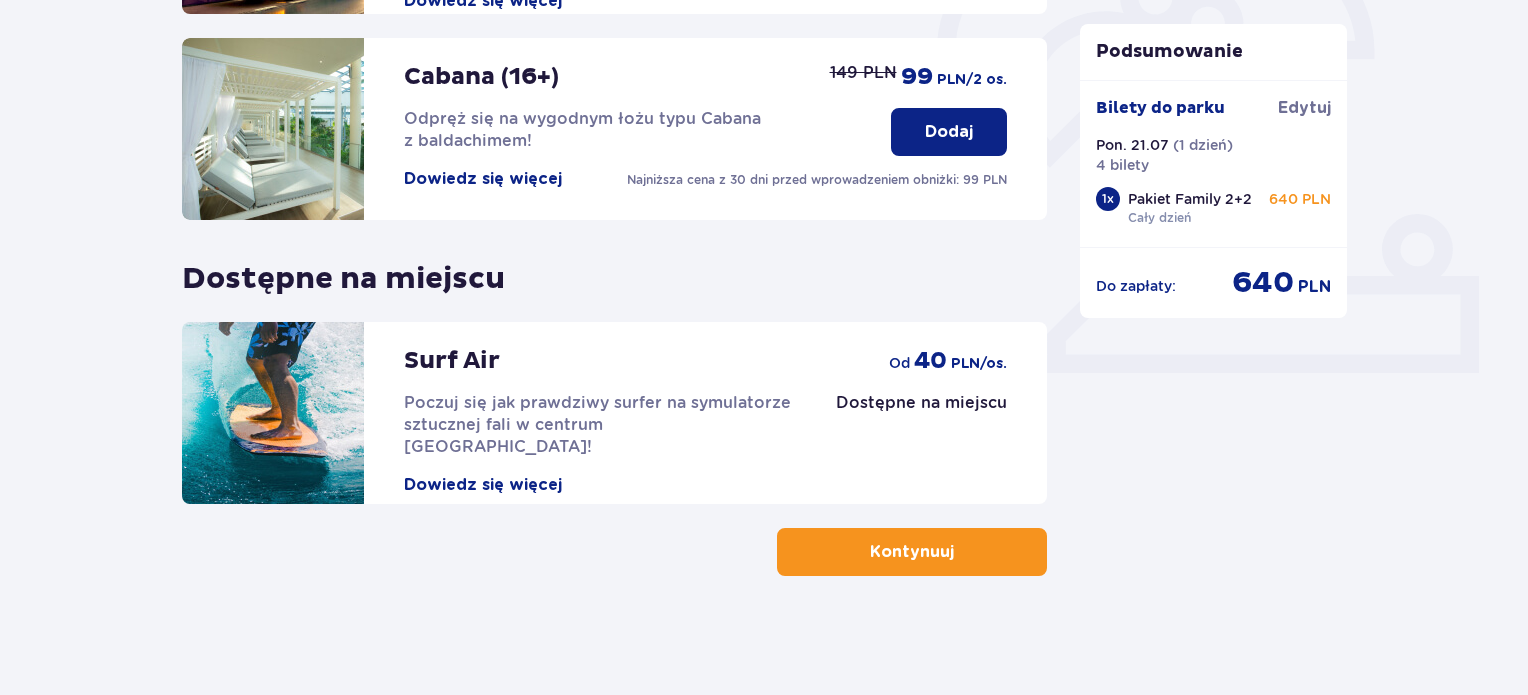 click at bounding box center [958, 552] 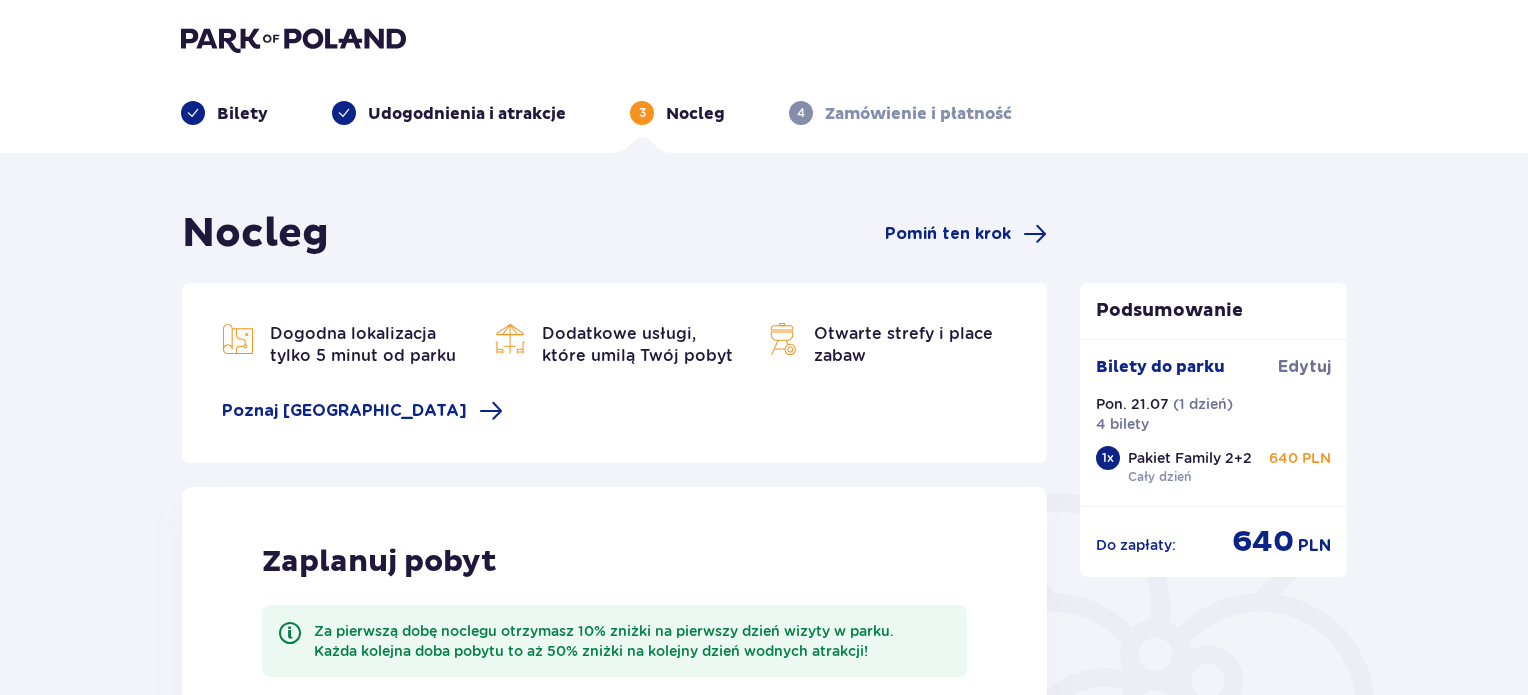 scroll, scrollTop: 0, scrollLeft: 0, axis: both 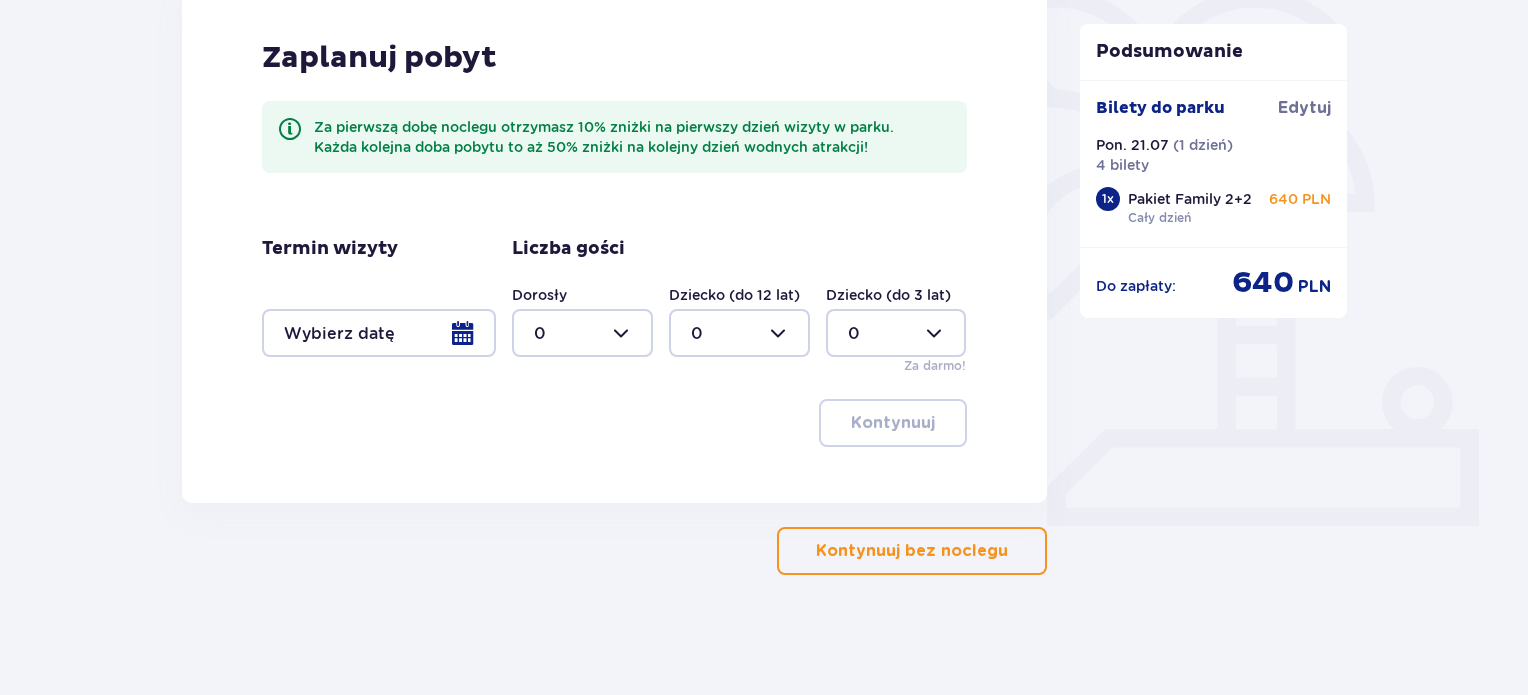 click at bounding box center [379, 333] 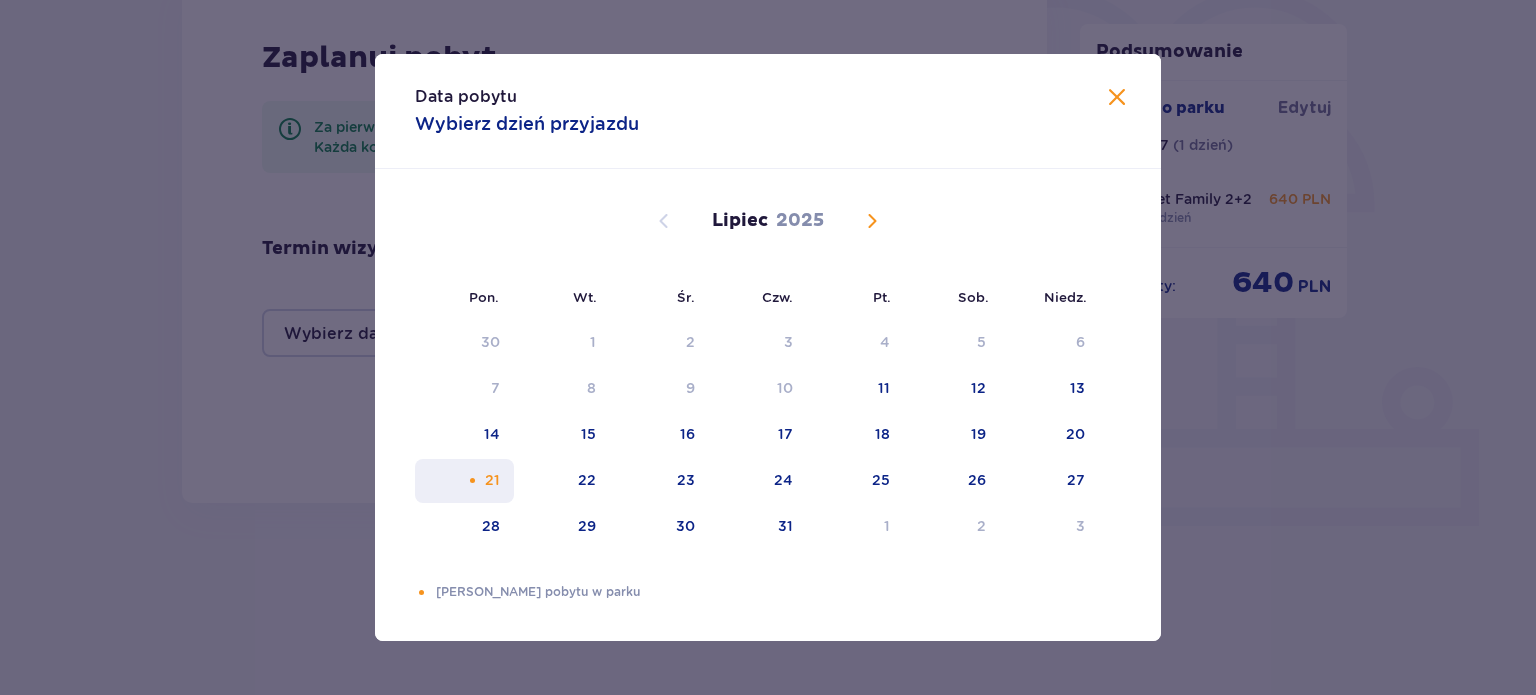 click on "21" at bounding box center (492, 480) 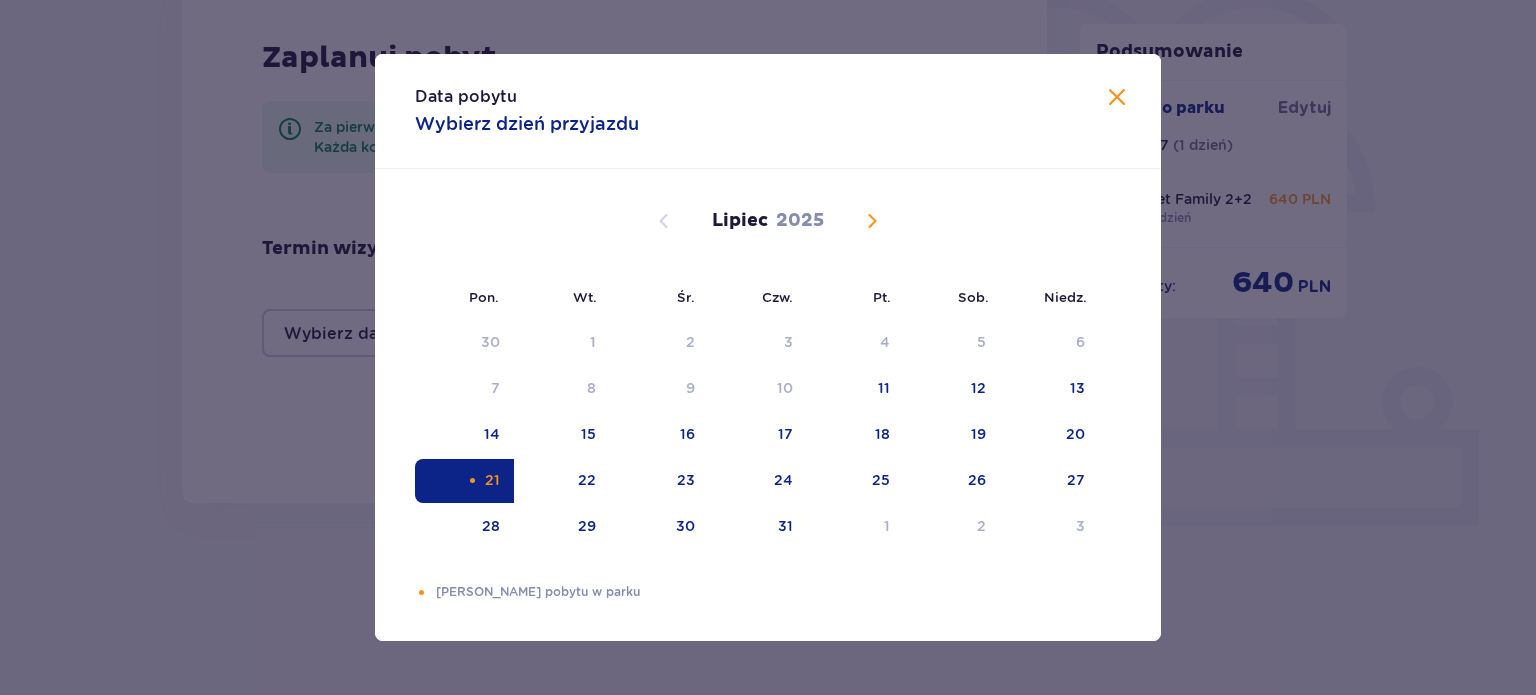 click on "Data pobytu Wybierz dzień przyjazdu Pon. Wt. Śr. Czw. Pt. Sob. Niedz. Czerwiec 2025 26 27 28 29 30 31 1 2 3 4 5 6 7 8 9 10 11 12 13 14 15 16 17 18 19 20 21 22 23 24 25 26 27 28 29 30 1 2 3 4 5 6 Lipiec 2025 30 1 2 3 4 5 6 7 8 9 10 11 12 13 14 15 16 17 18 19 20 21 22 23 24 25 26 27 28 29 30 31 1 2 3 Sierpień 2025 28 29 30 31 1 2 3 4 5 6 7 8 9 10 11 12 13 14 15 16 17 18 19 20 21 22 23 24 25 26 27 28 29 30 31 Dni Twojego pobytu w parku" at bounding box center [768, 347] 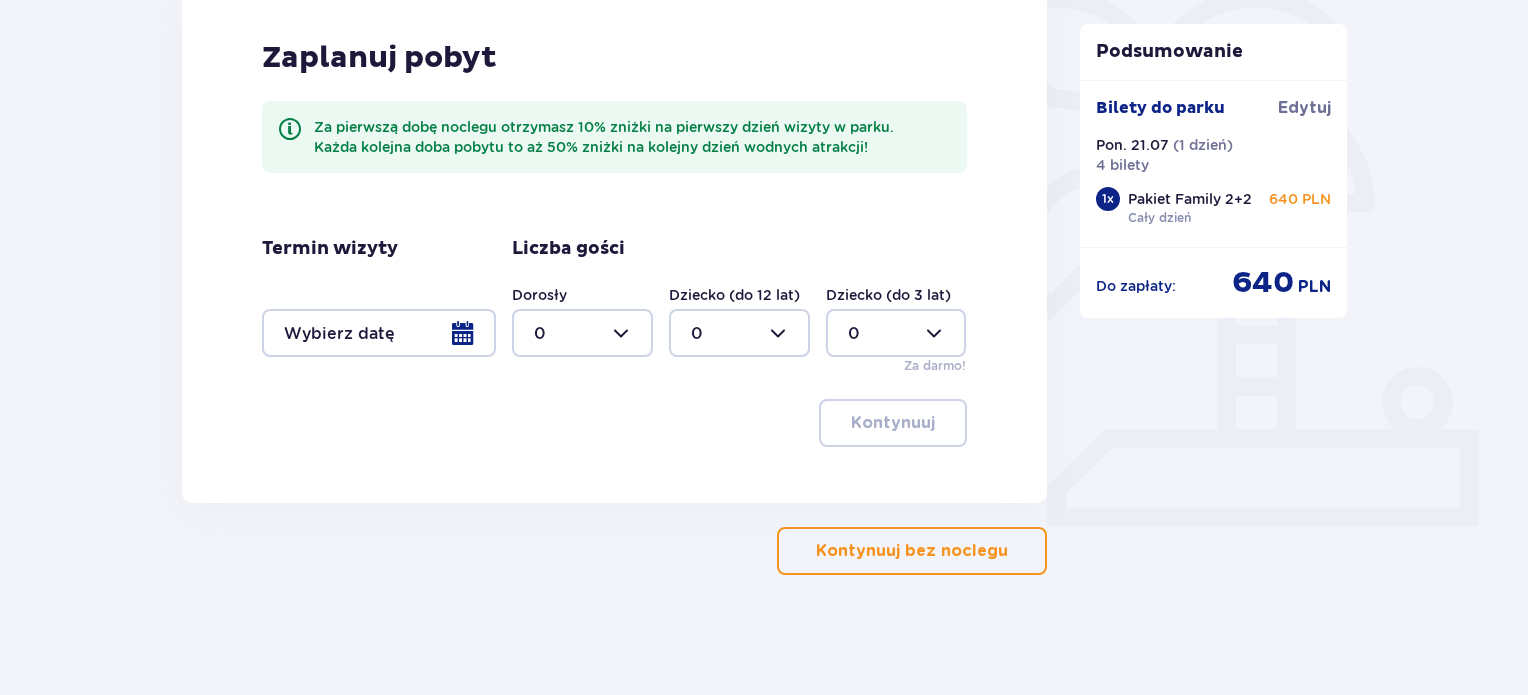 click at bounding box center (582, 333) 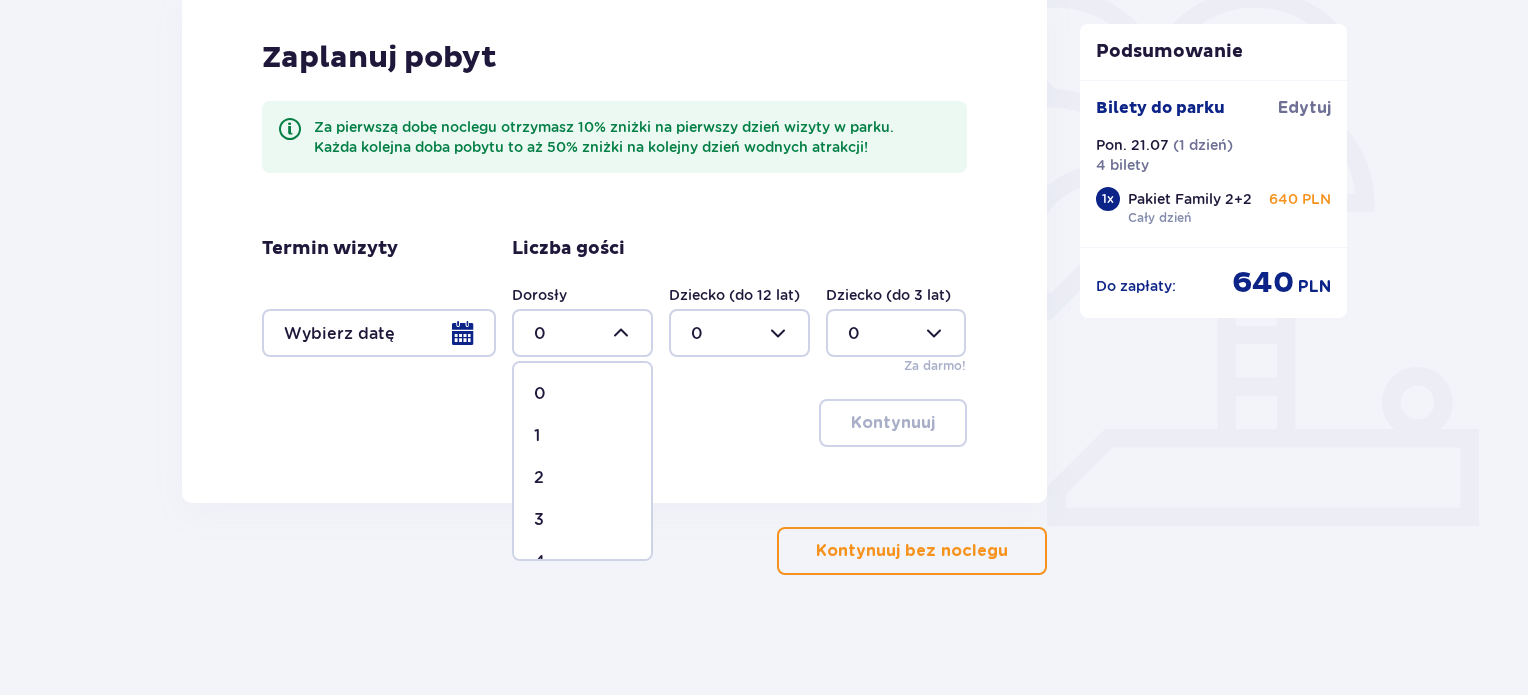 click on "1" at bounding box center (582, 436) 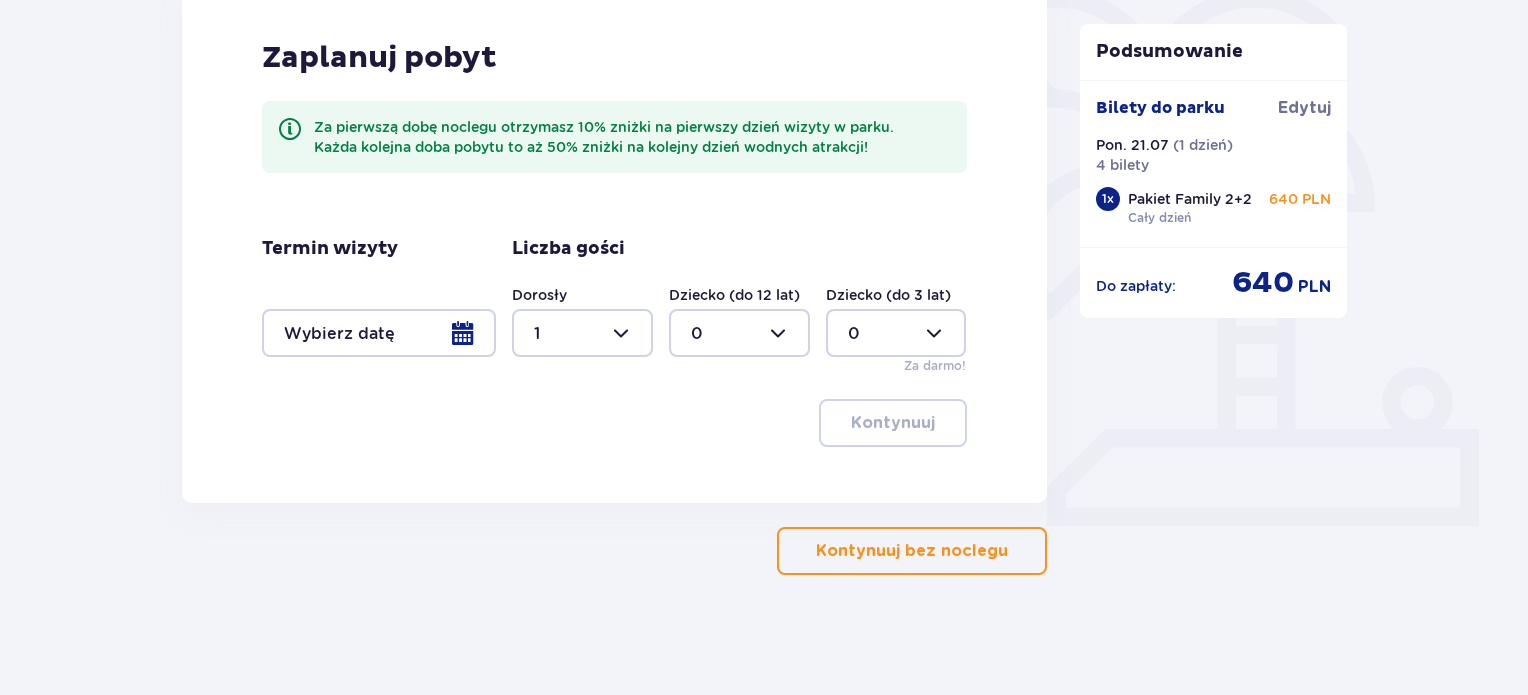 click at bounding box center (739, 333) 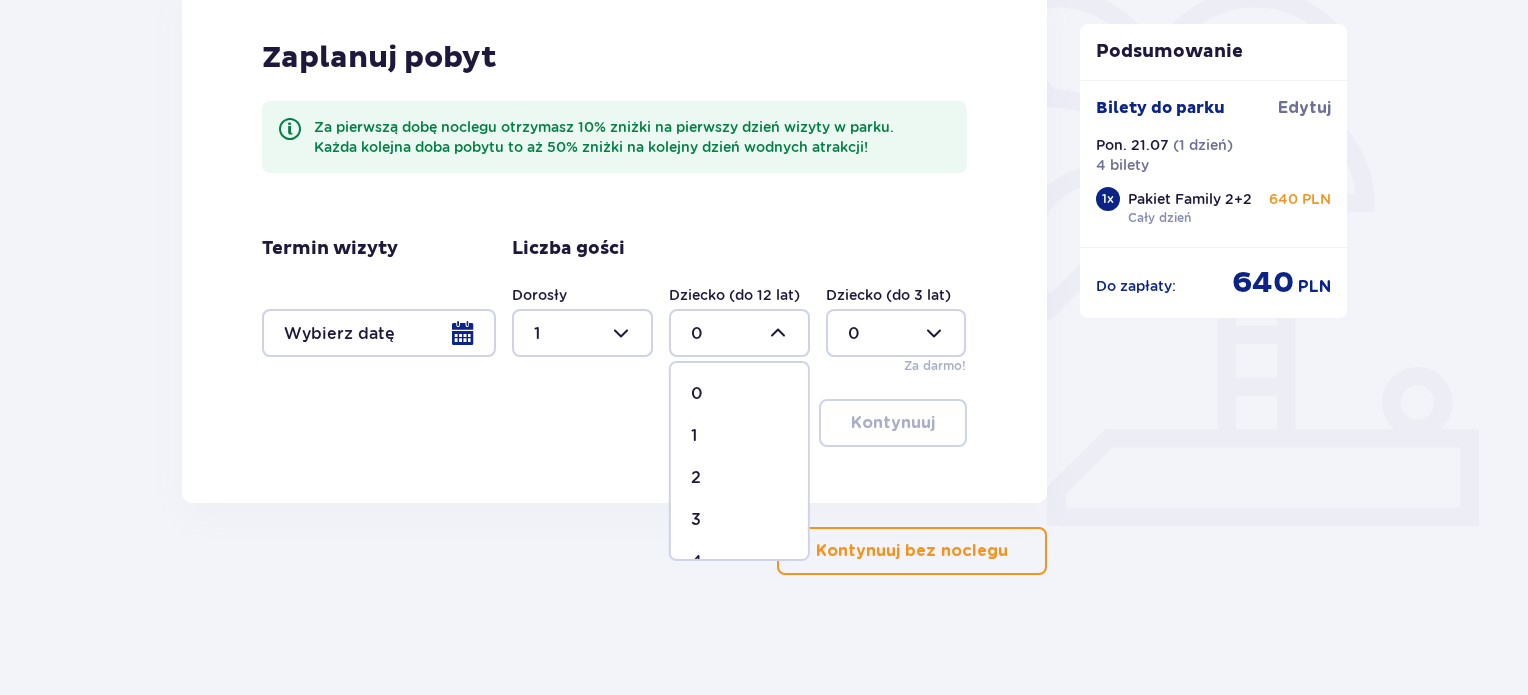 click on "1" at bounding box center (739, 436) 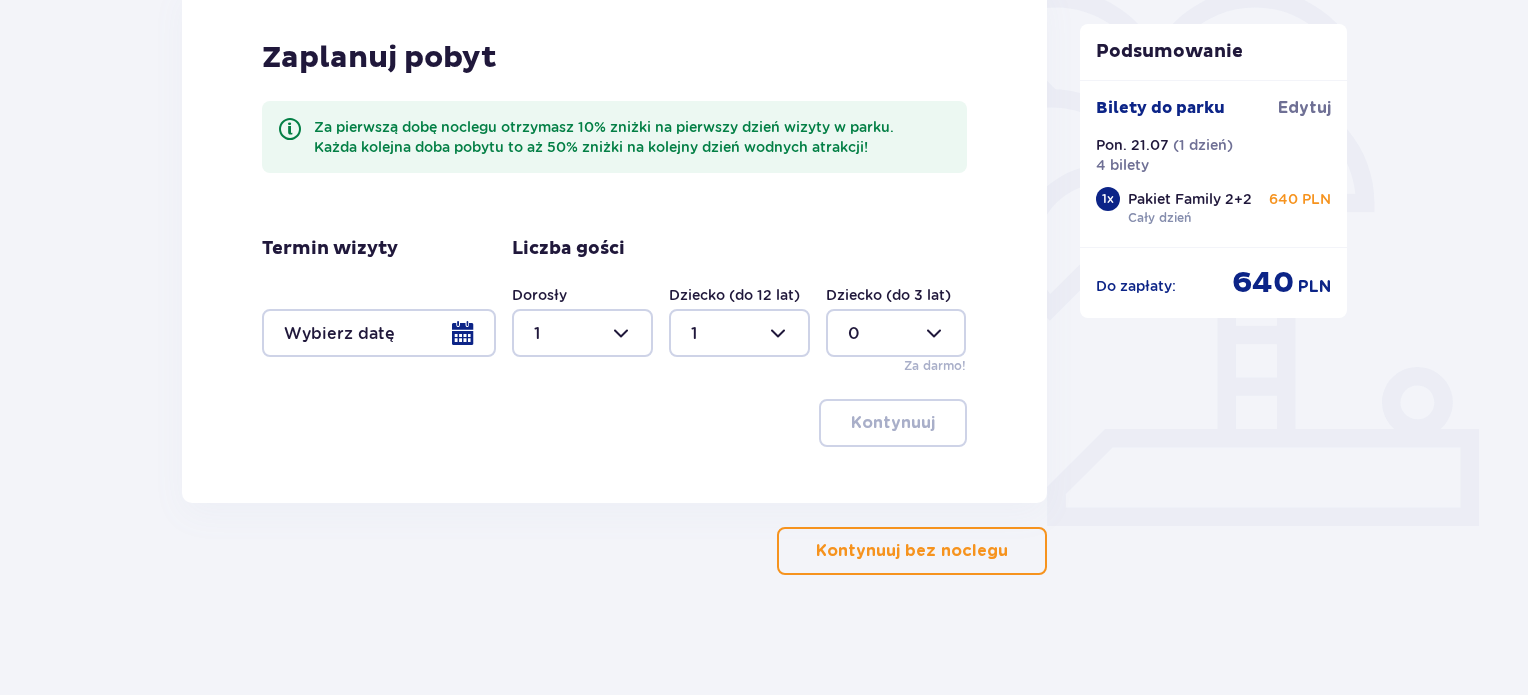click at bounding box center [582, 333] 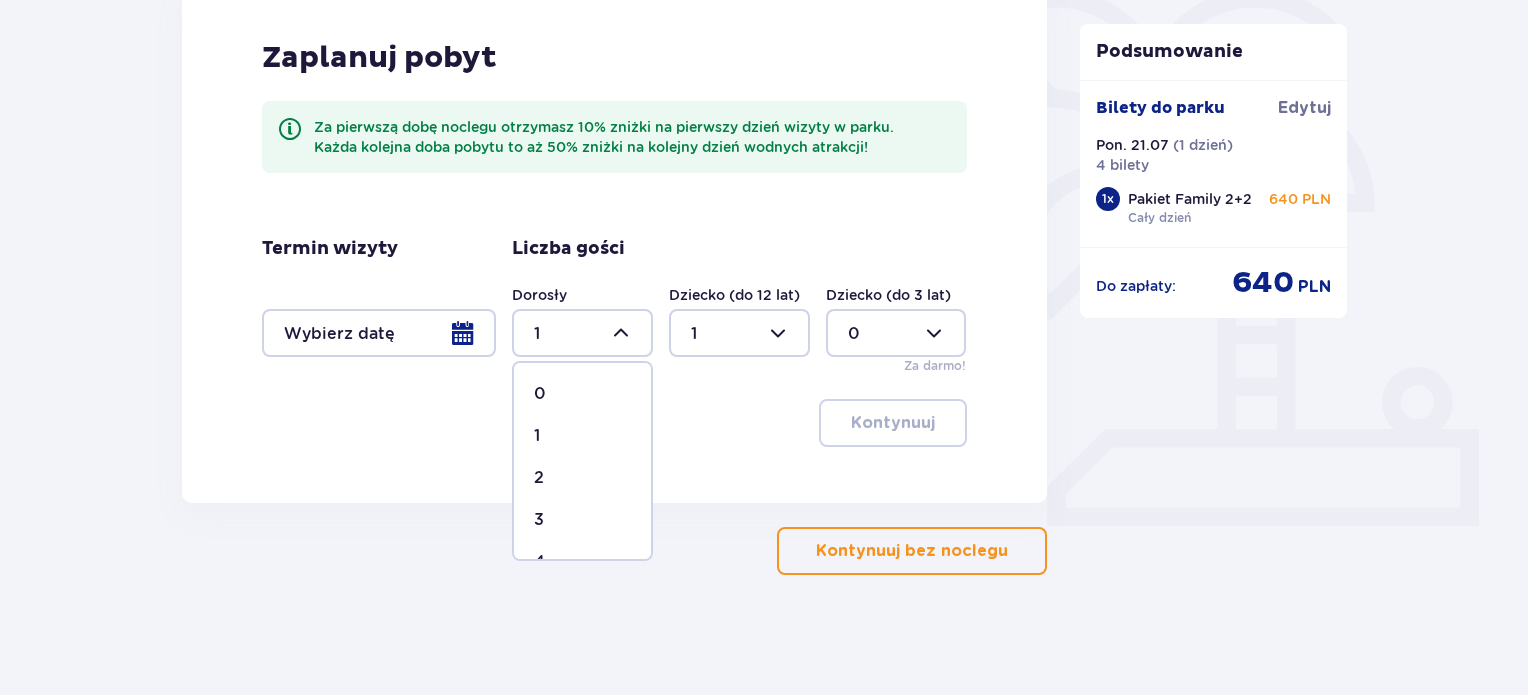 click on "2" at bounding box center [582, 478] 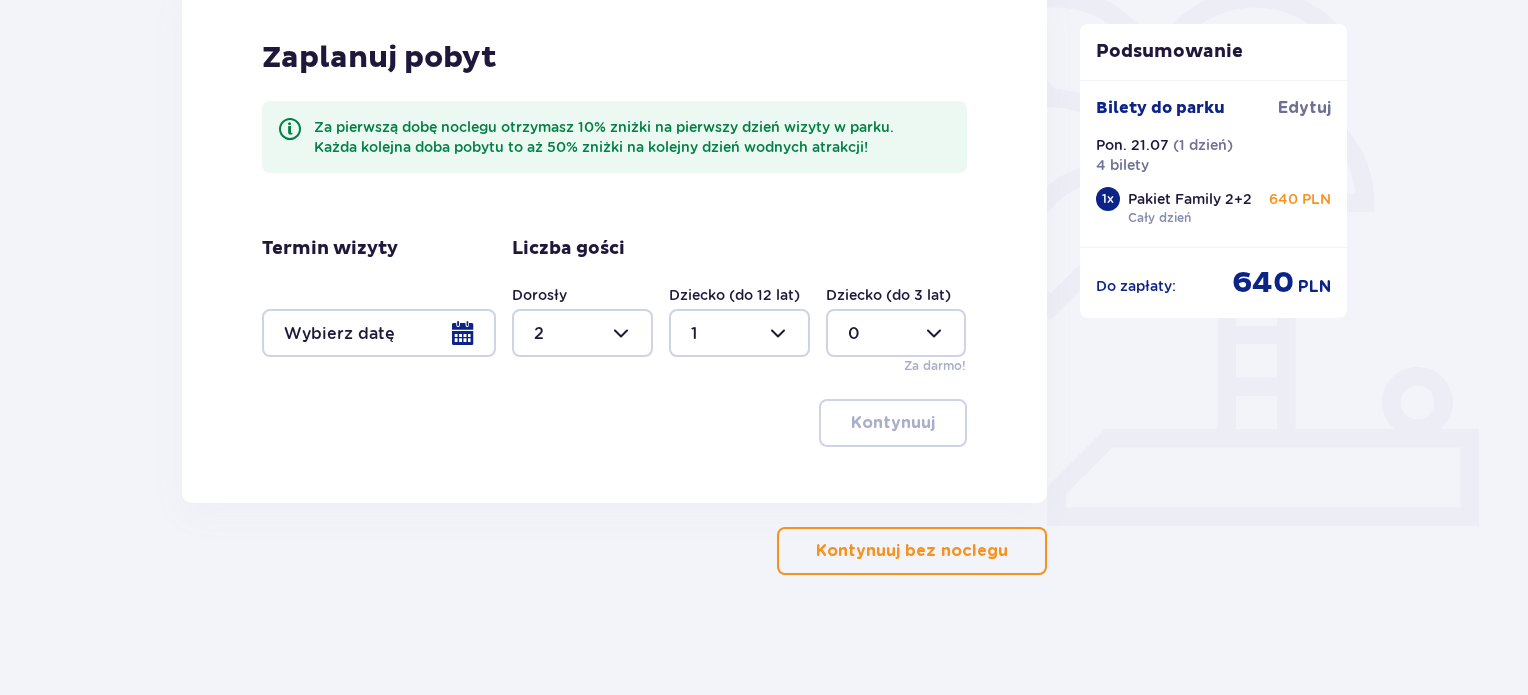 click at bounding box center (739, 333) 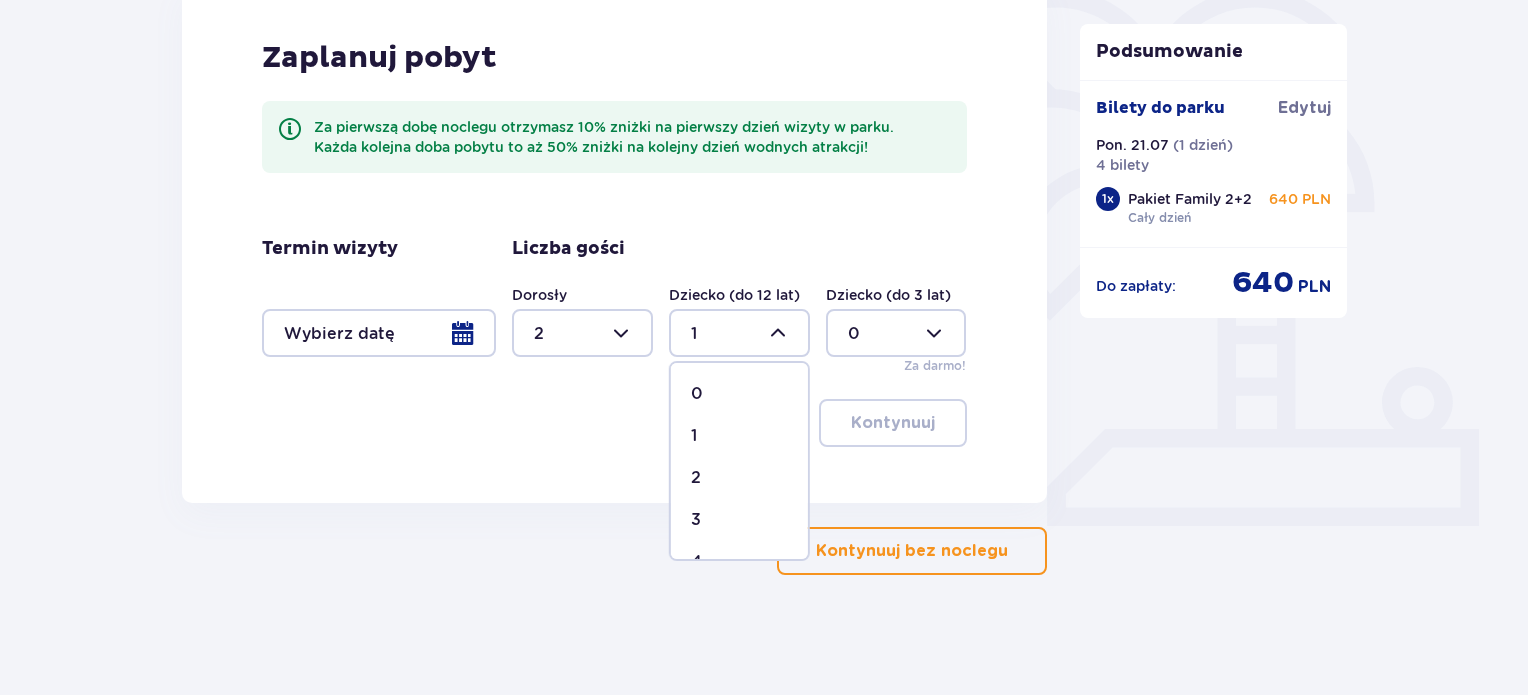 click on "2" at bounding box center (739, 478) 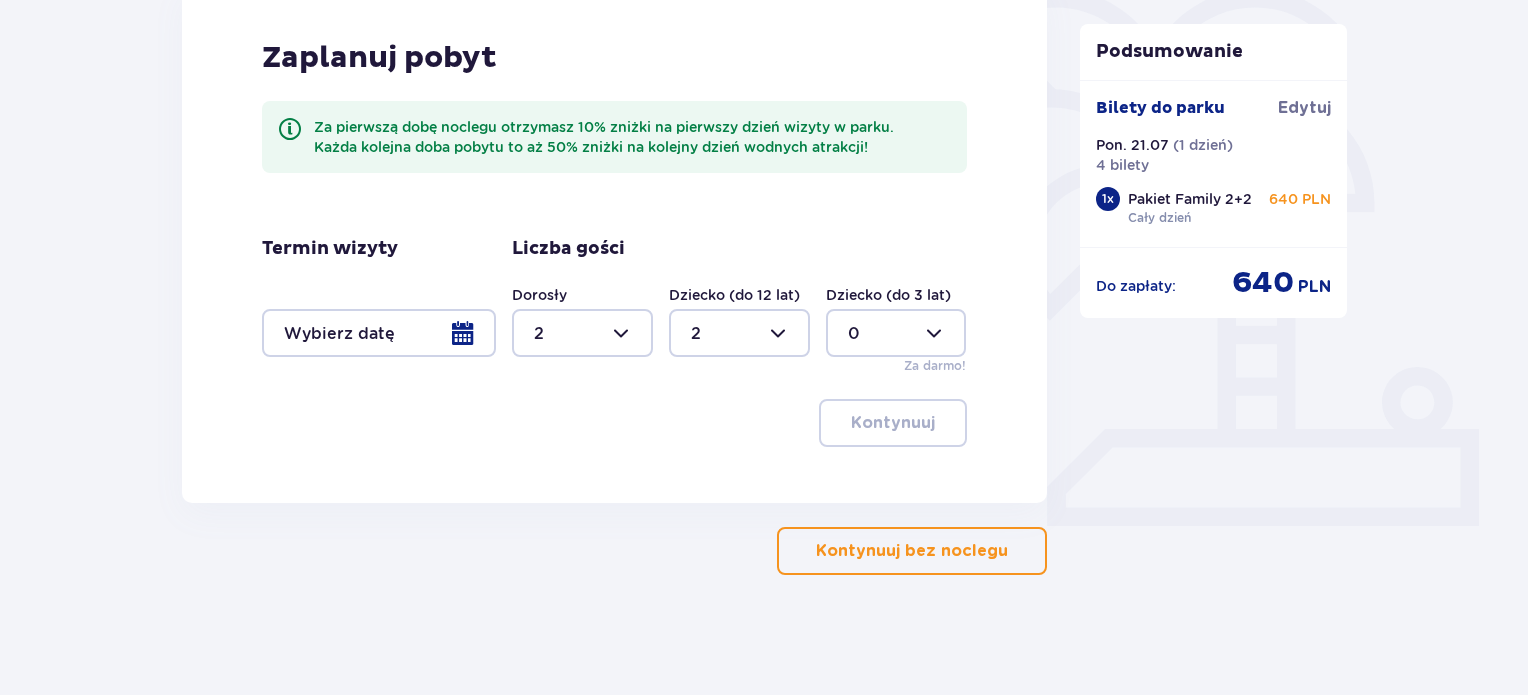 click at bounding box center [739, 333] 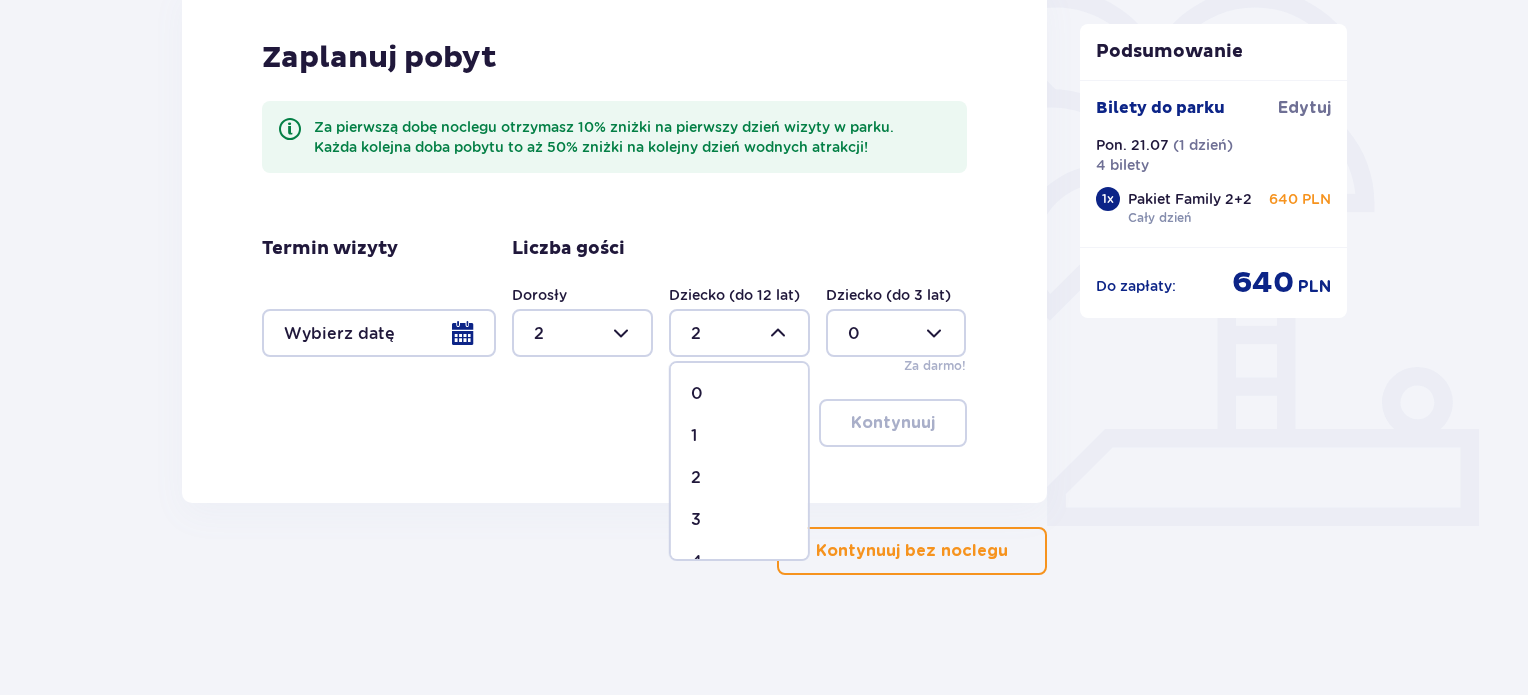 click on "1" at bounding box center [739, 436] 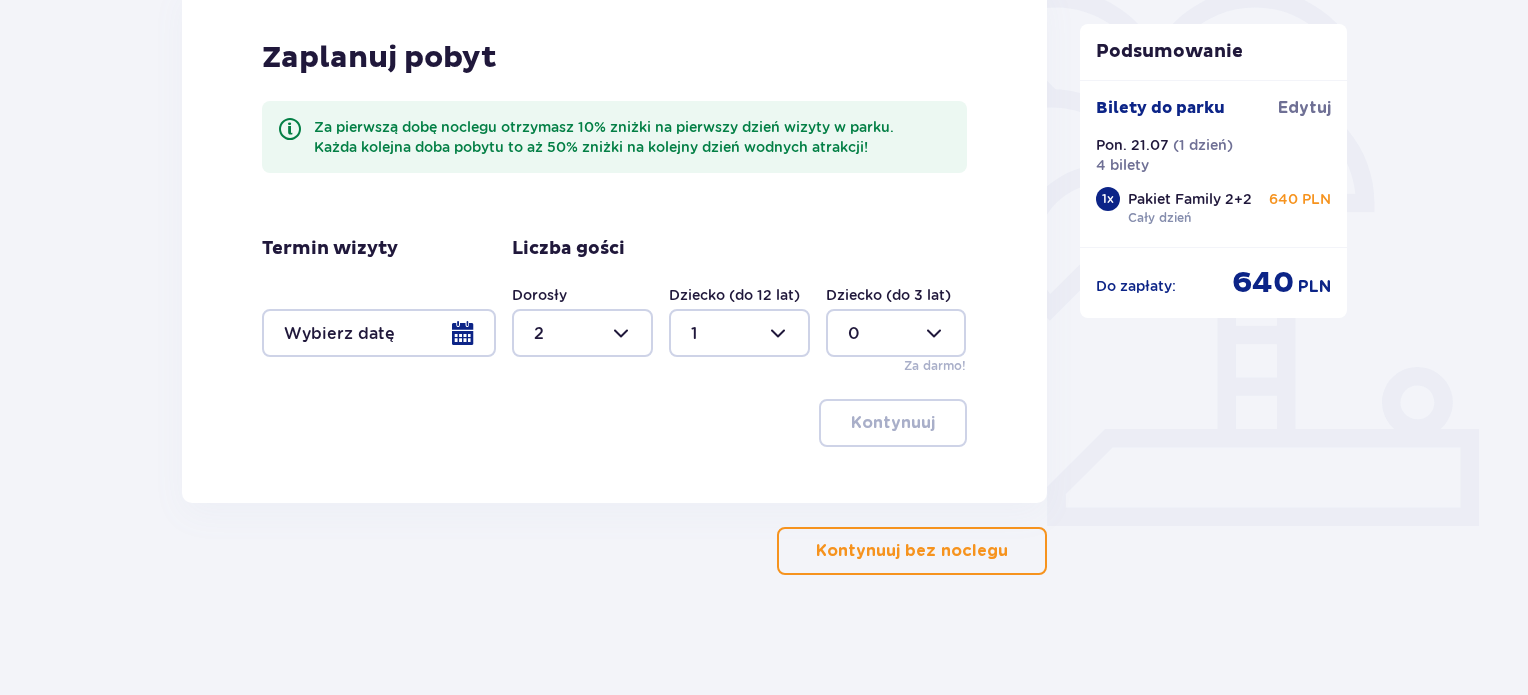 click at bounding box center (582, 333) 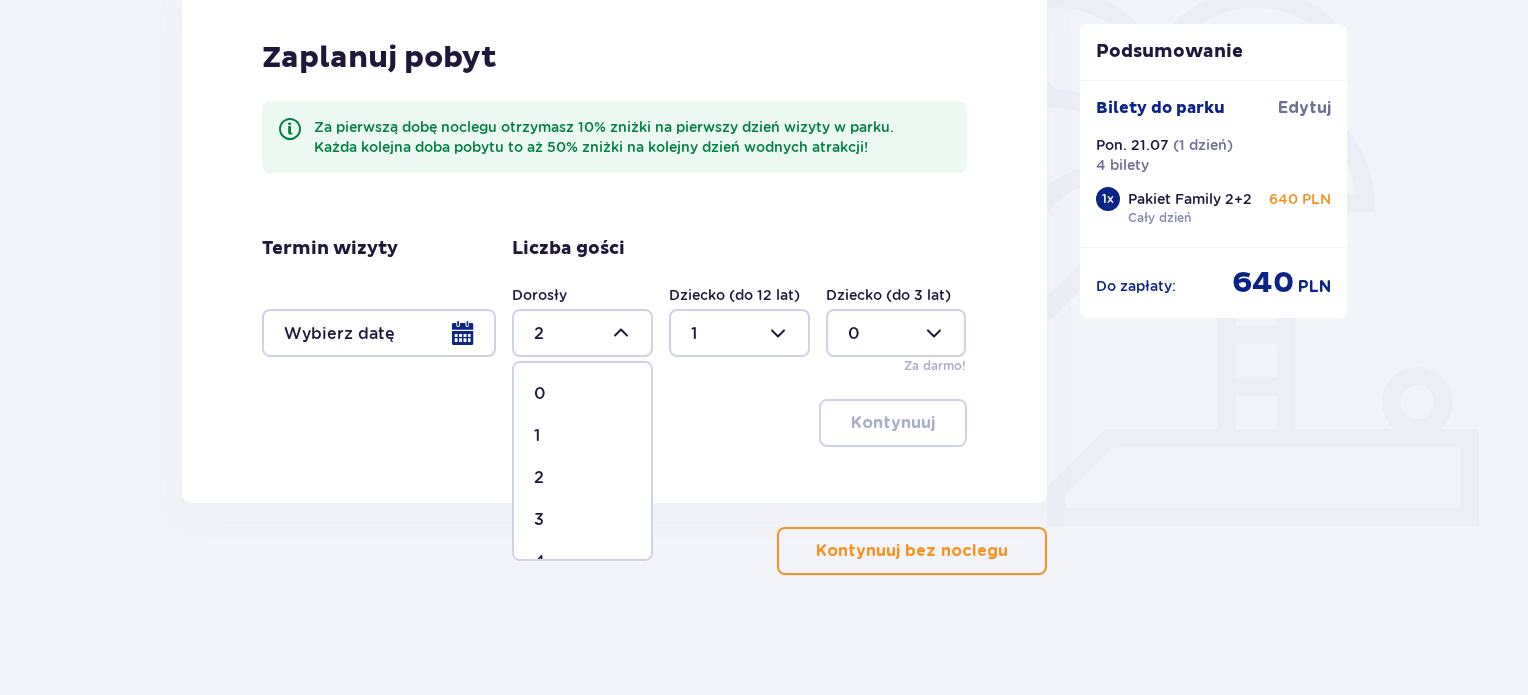 click on "3" at bounding box center (539, 520) 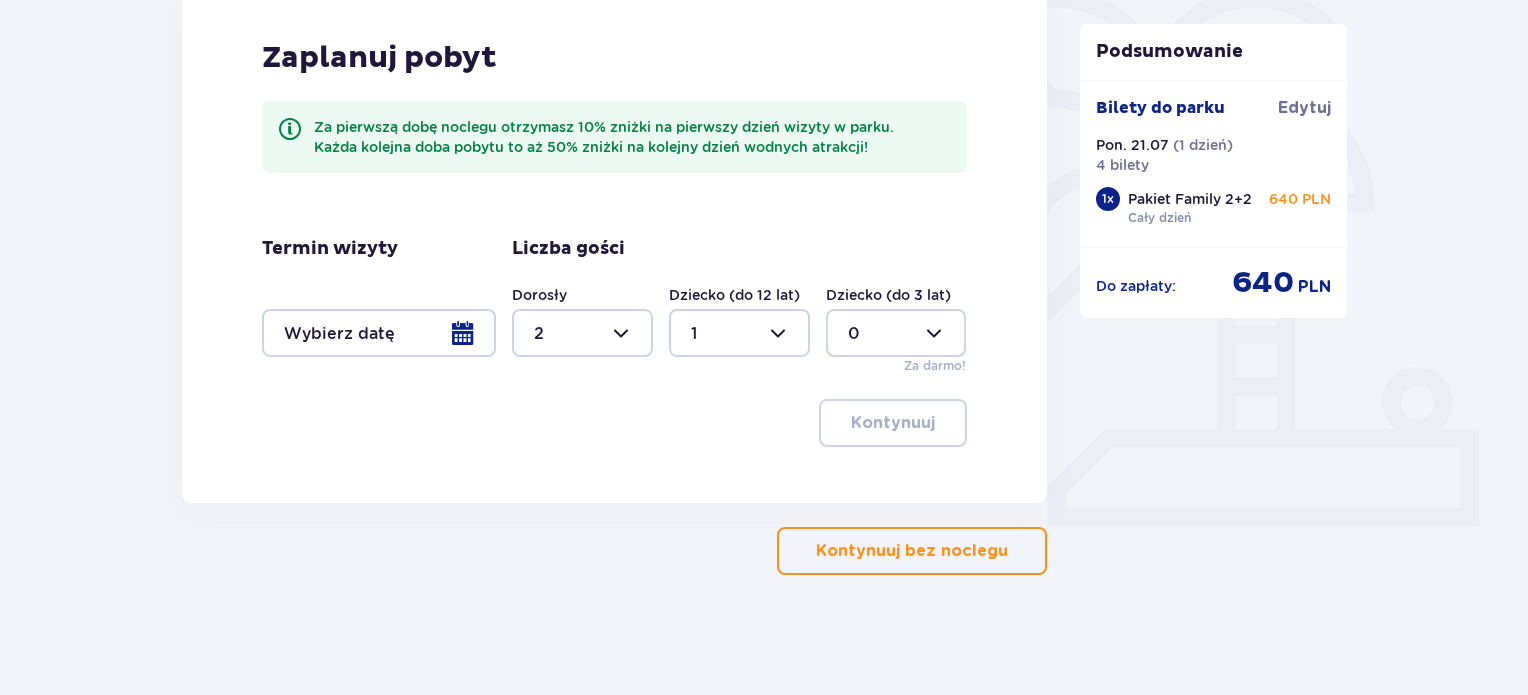 type on "3" 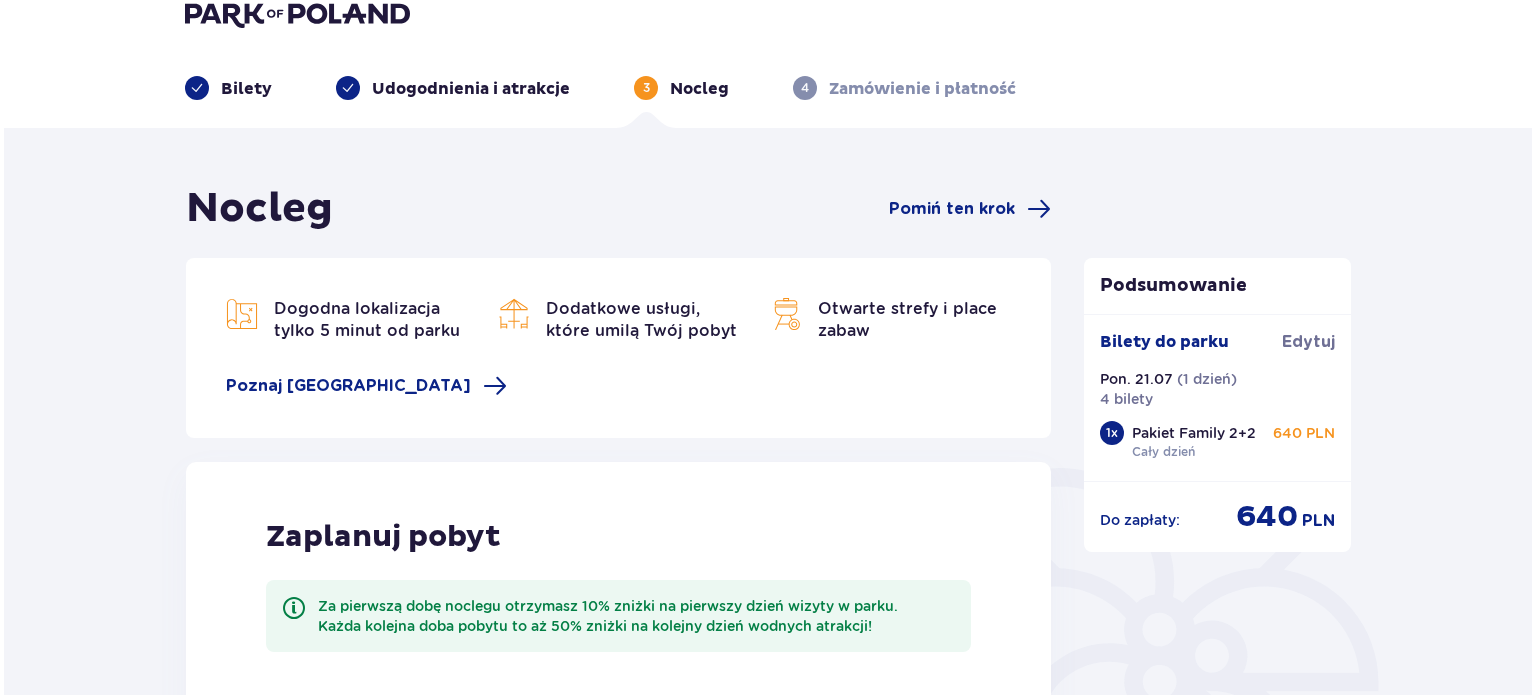 scroll, scrollTop: 25, scrollLeft: 0, axis: vertical 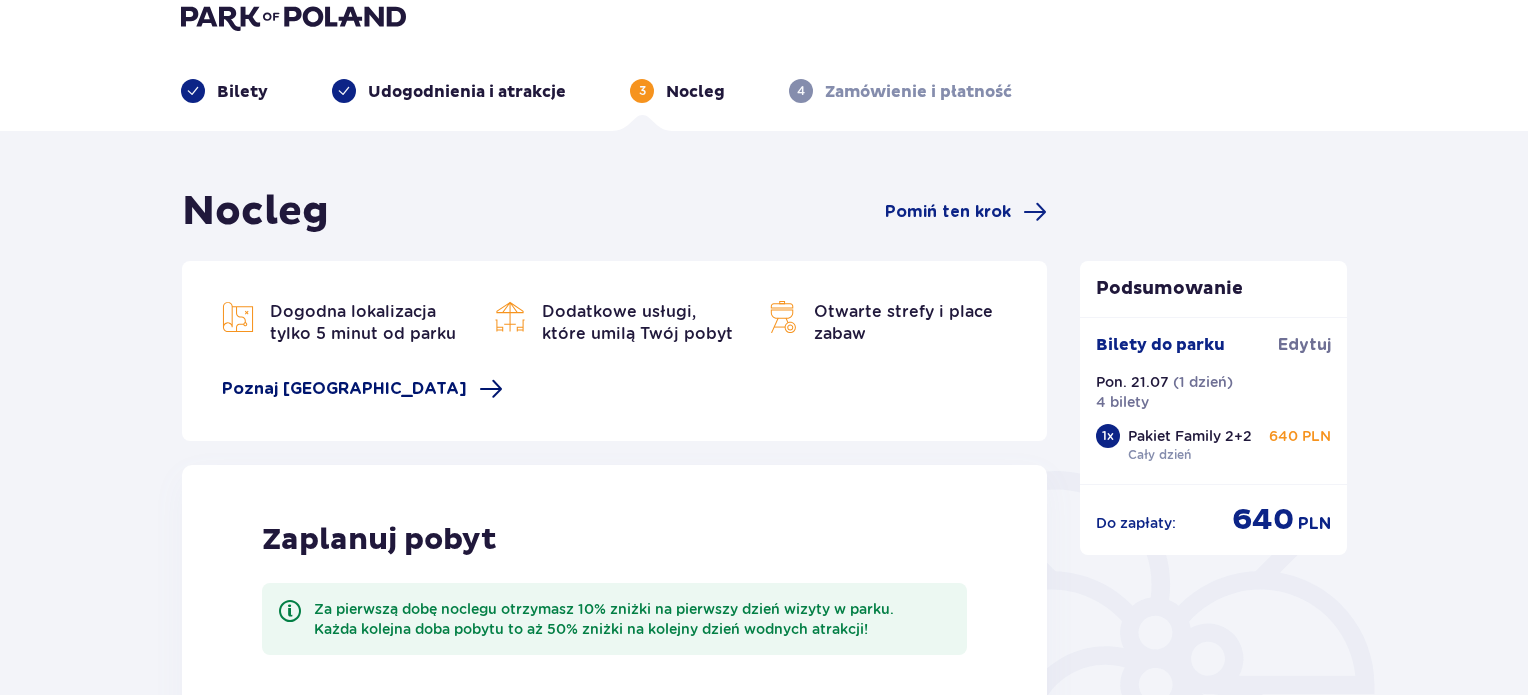 click on "Poznaj Suntago Village" at bounding box center [344, 389] 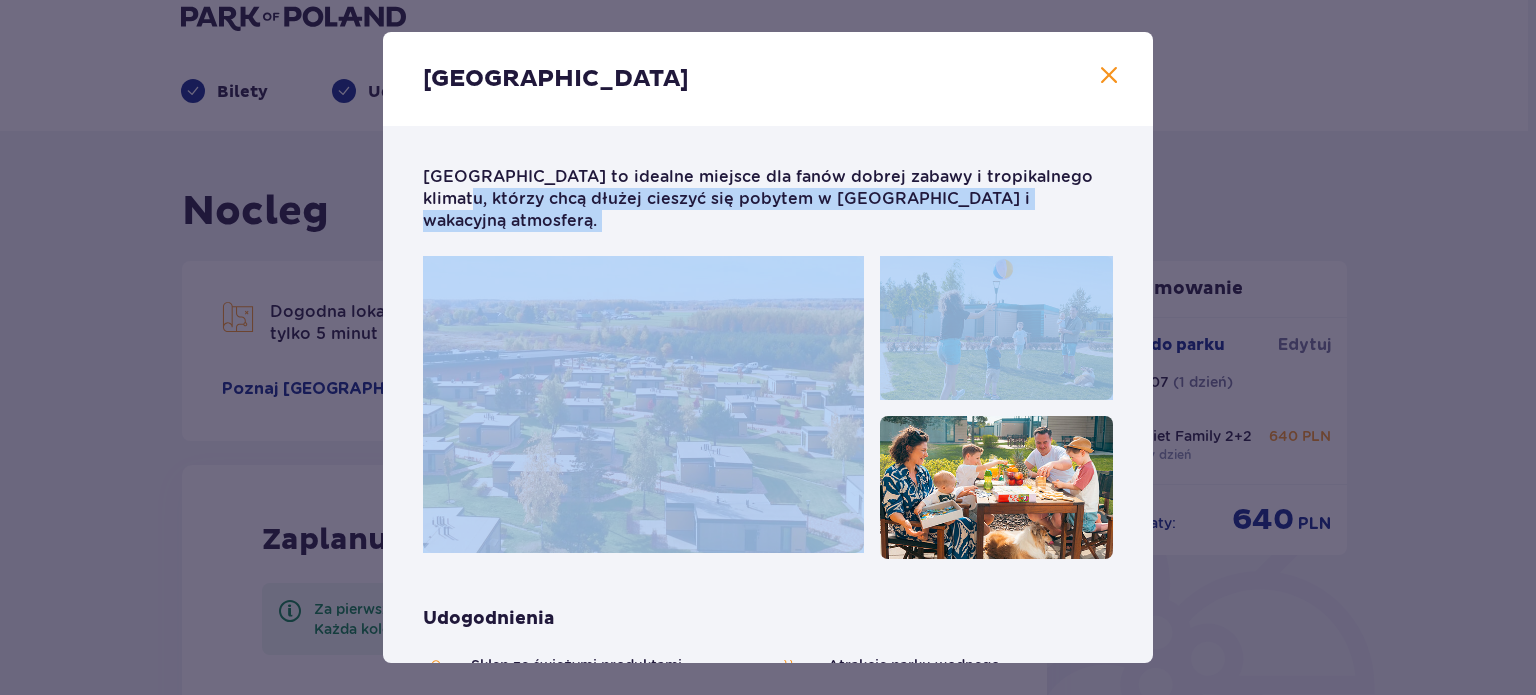 drag, startPoint x: 1145, startPoint y: 158, endPoint x: 1182, endPoint y: 301, distance: 147.70917 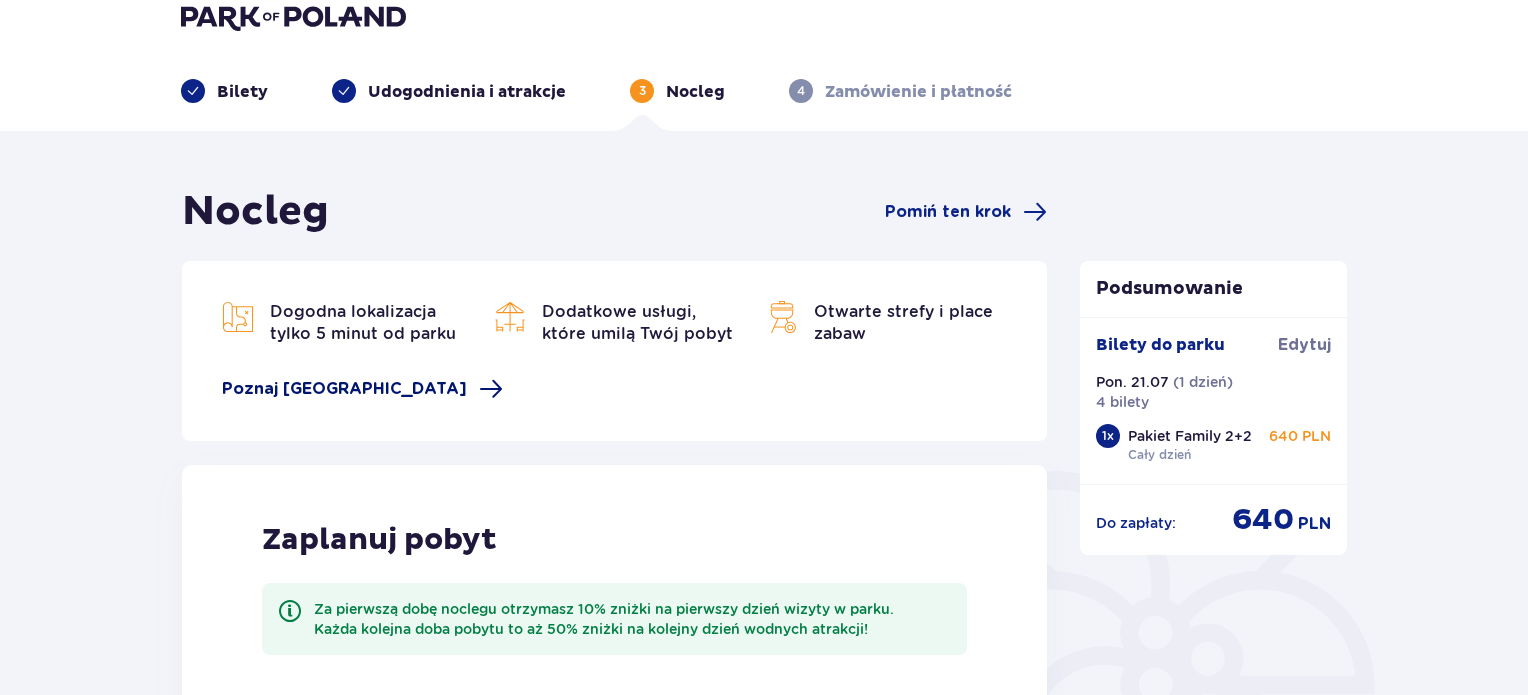 click on "Poznaj Suntago Village" at bounding box center (344, 389) 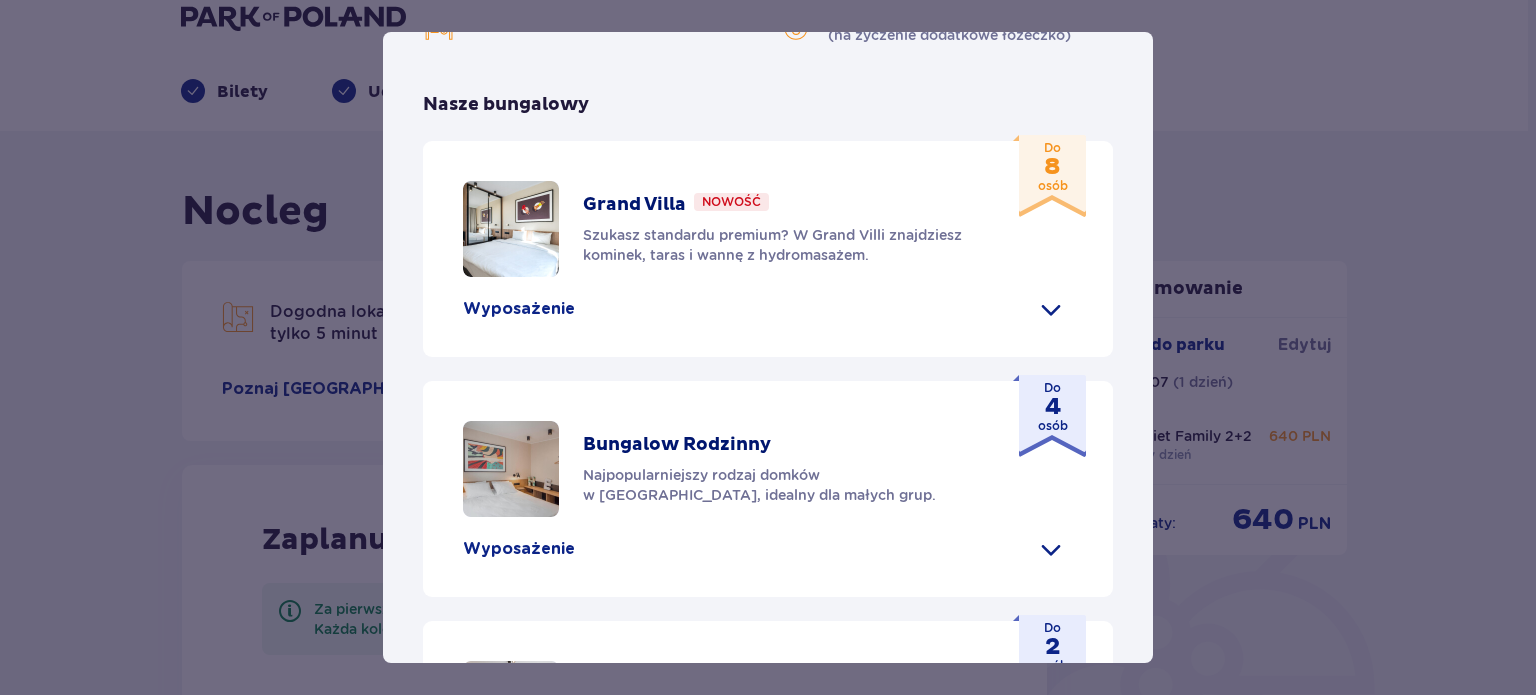 scroll, scrollTop: 836, scrollLeft: 0, axis: vertical 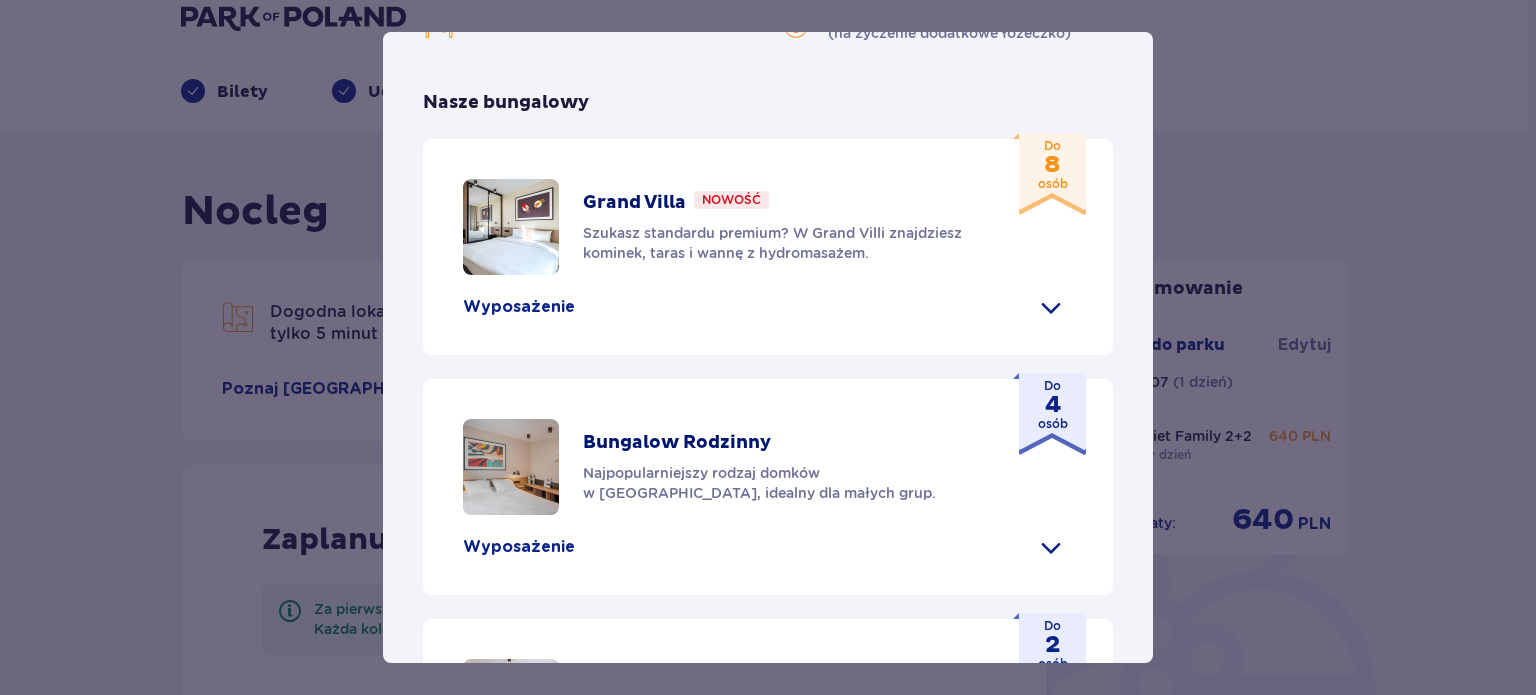 click at bounding box center (1051, 547) 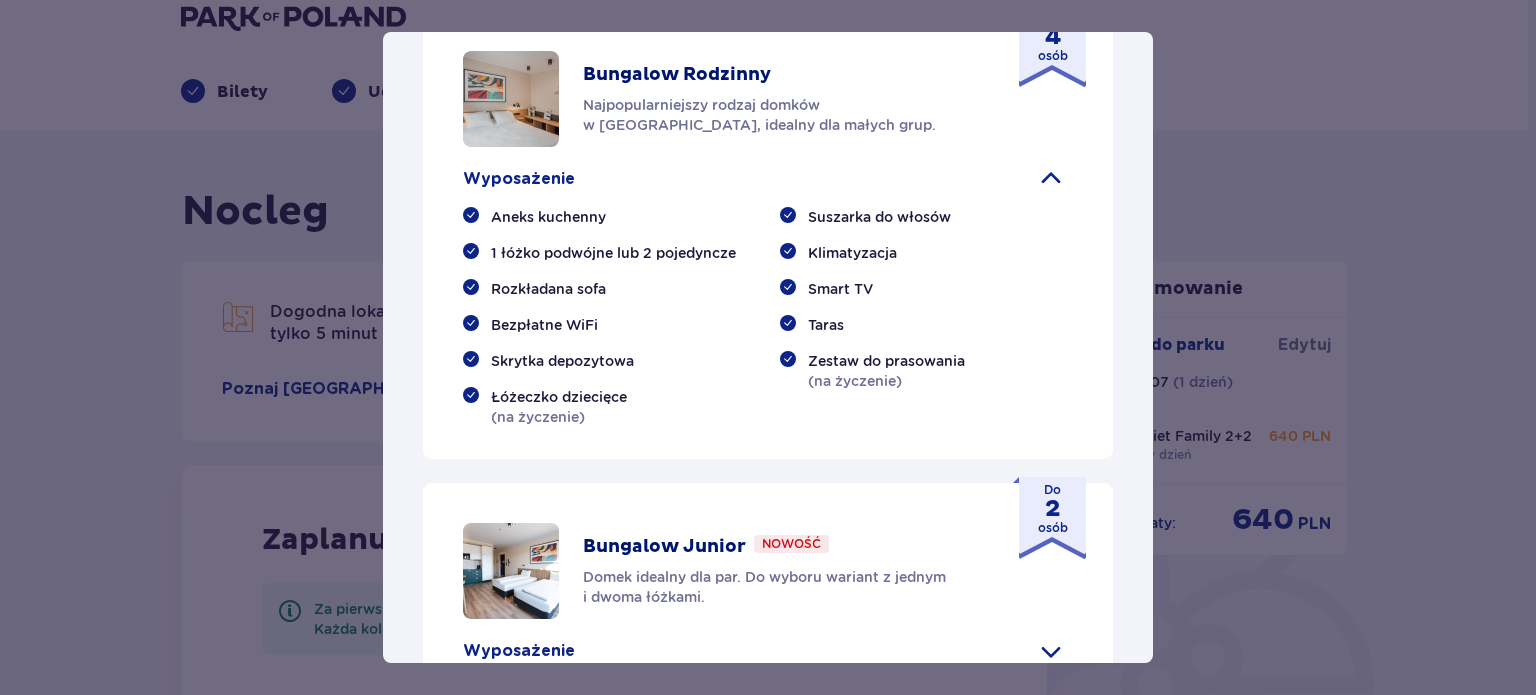 scroll, scrollTop: 1220, scrollLeft: 0, axis: vertical 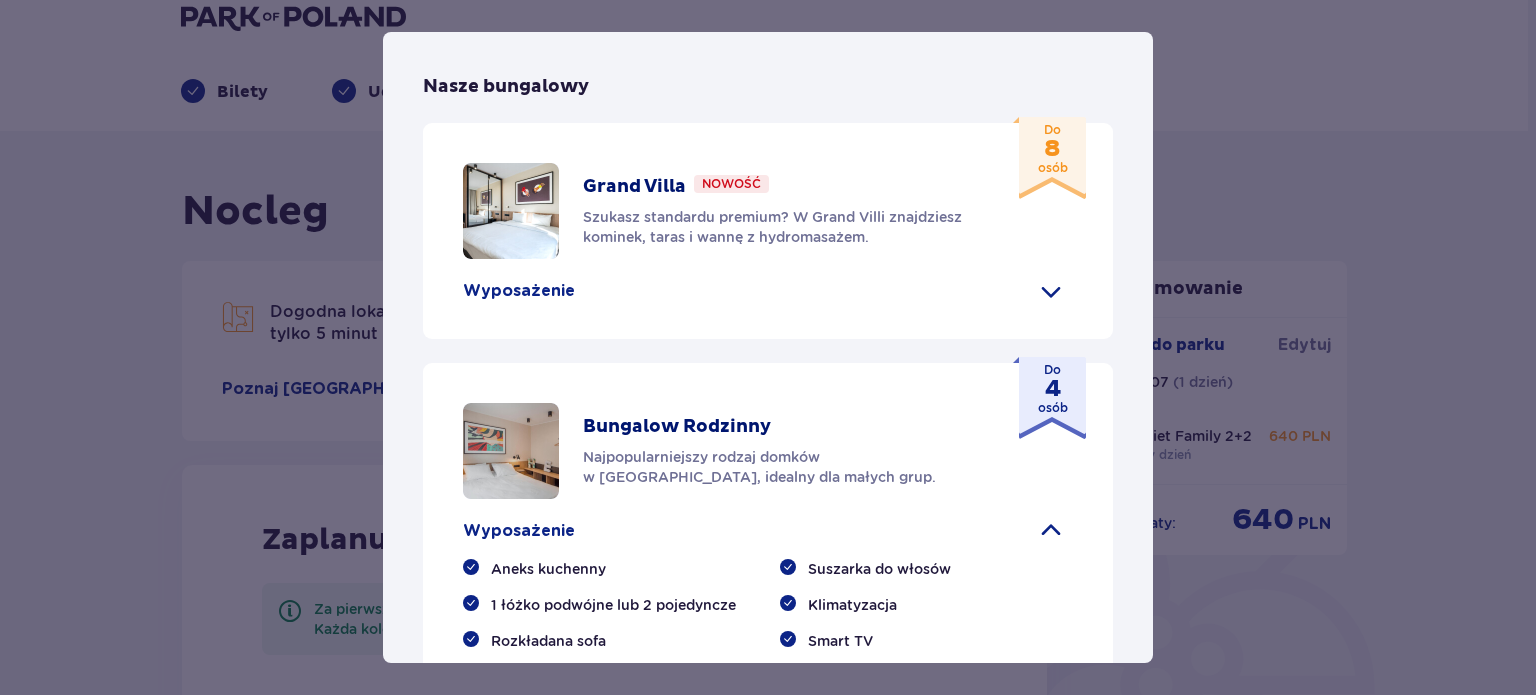 click on "Bungalow Rodzinny" at bounding box center (677, 427) 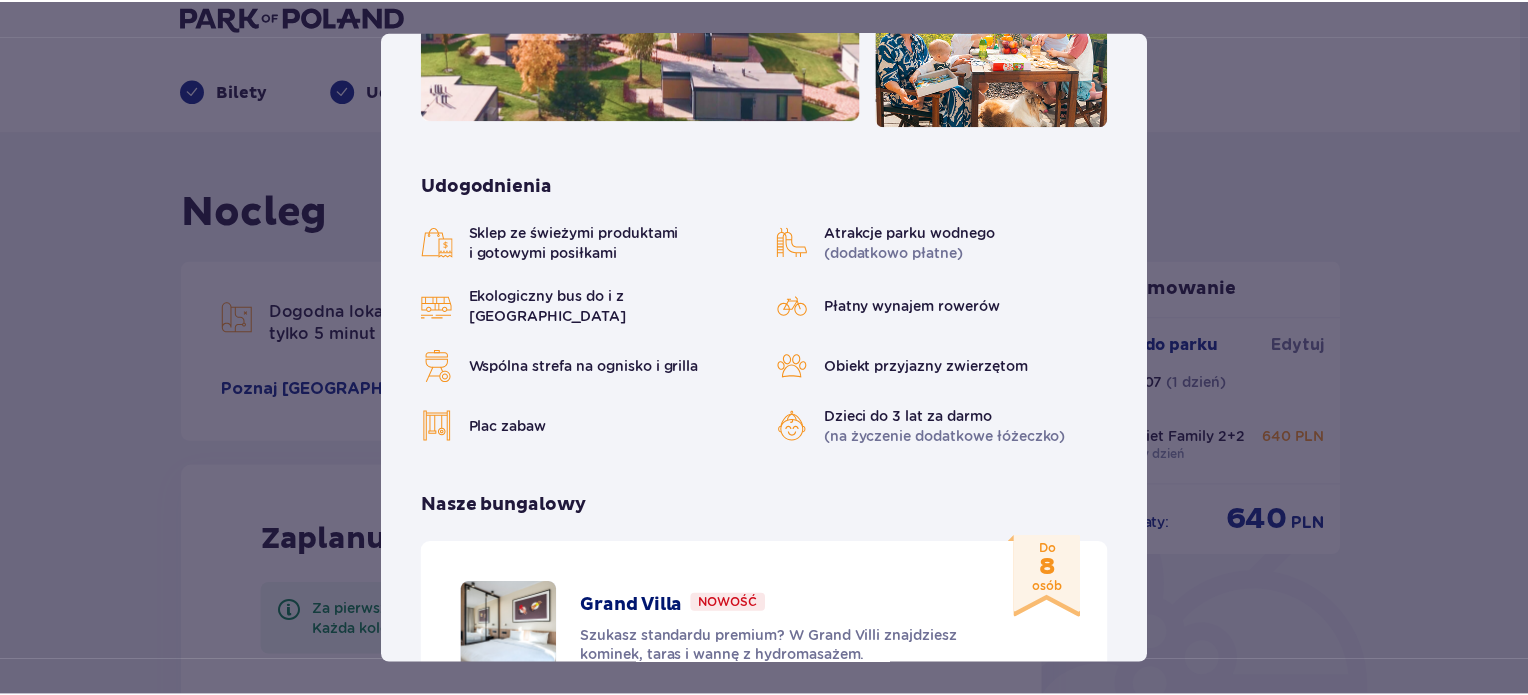 scroll, scrollTop: 0, scrollLeft: 0, axis: both 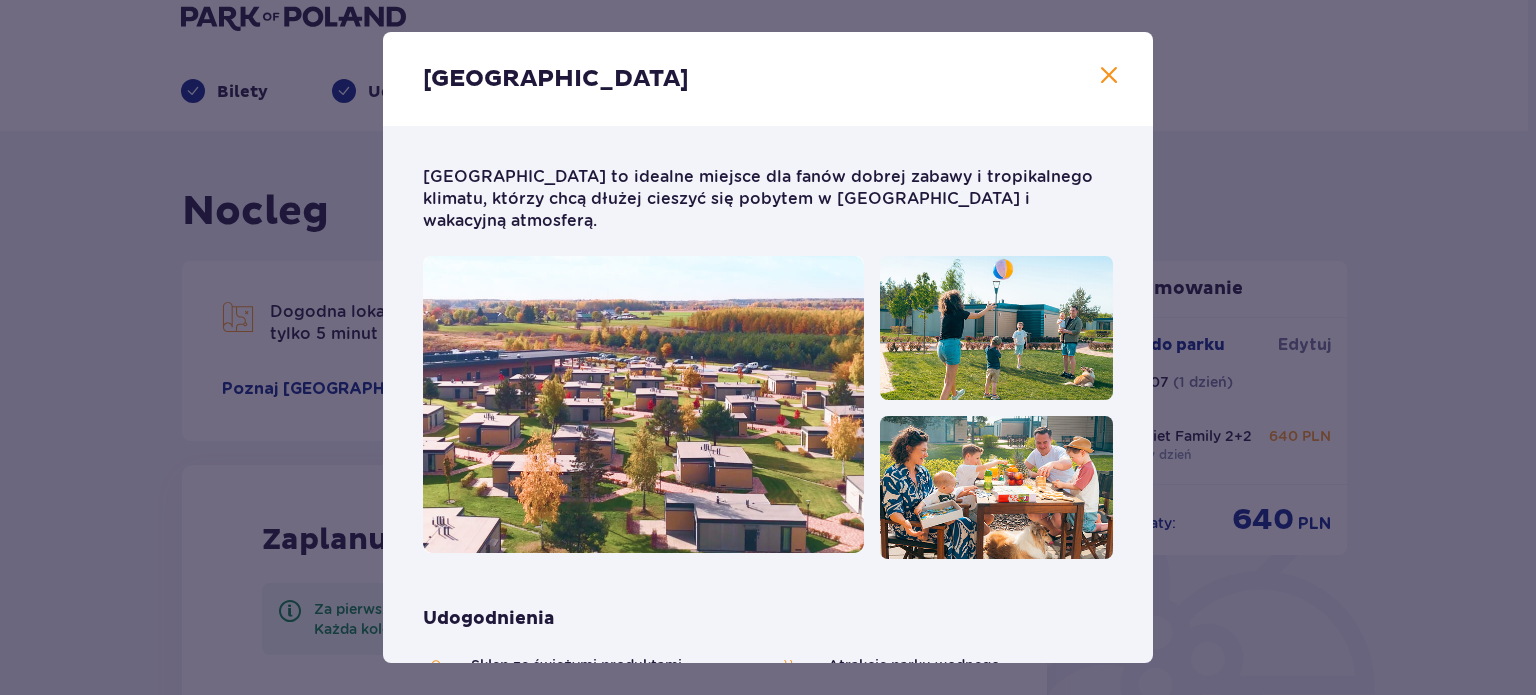 click at bounding box center [1109, 76] 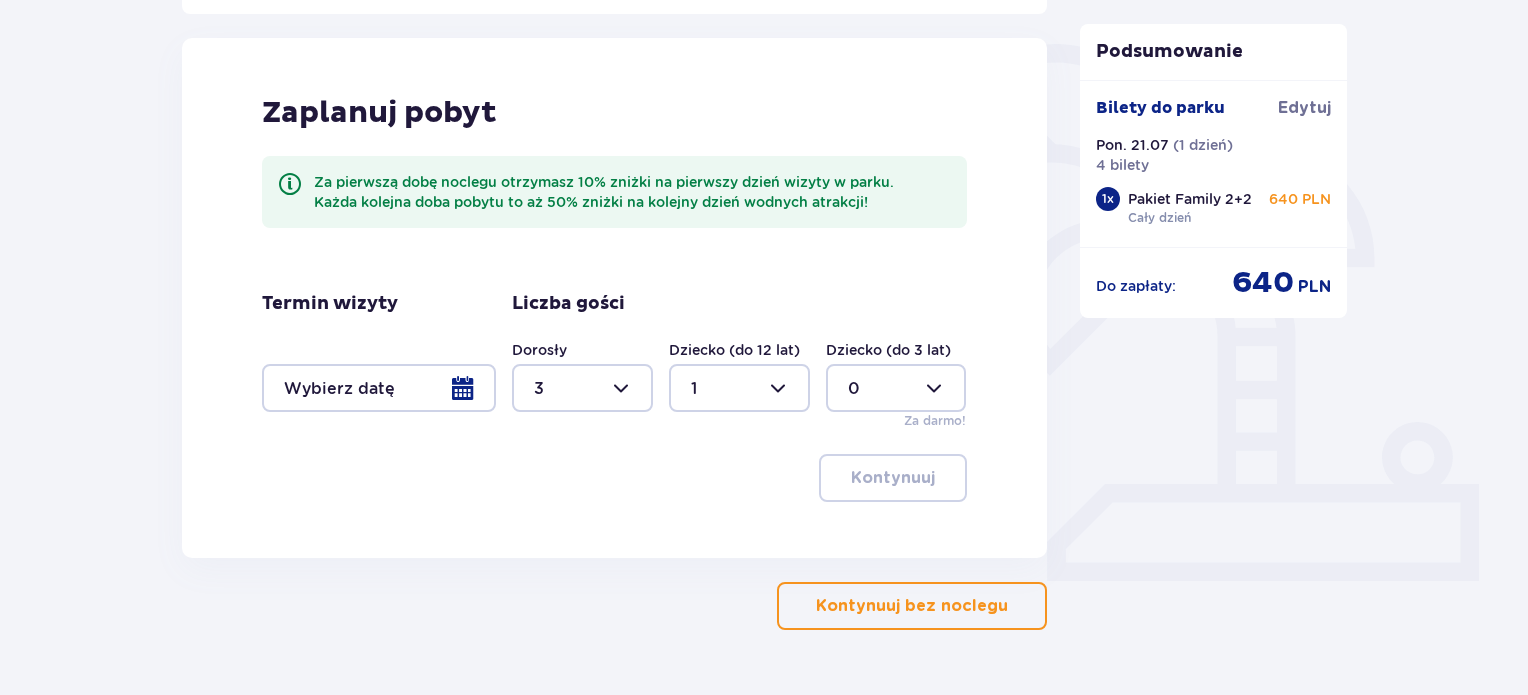 scroll, scrollTop: 456, scrollLeft: 0, axis: vertical 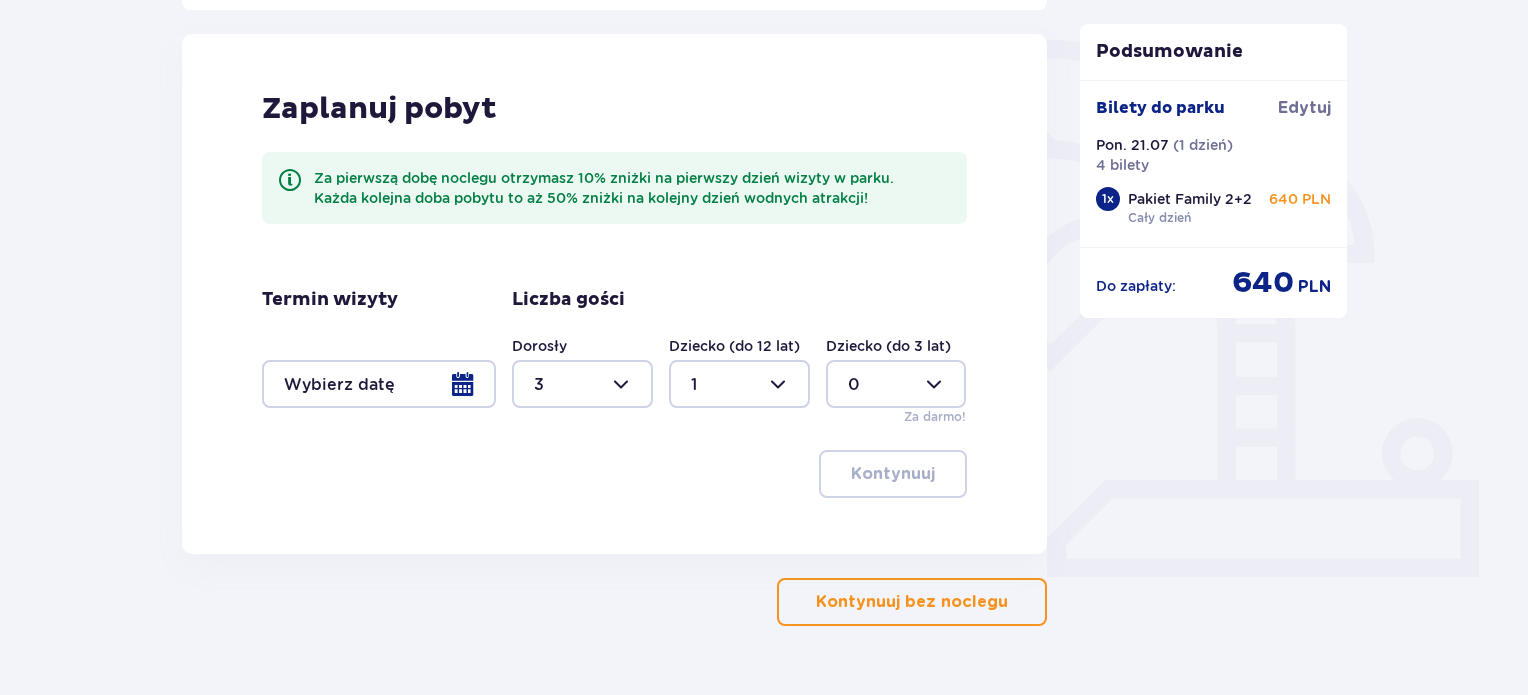 click at bounding box center (379, 384) 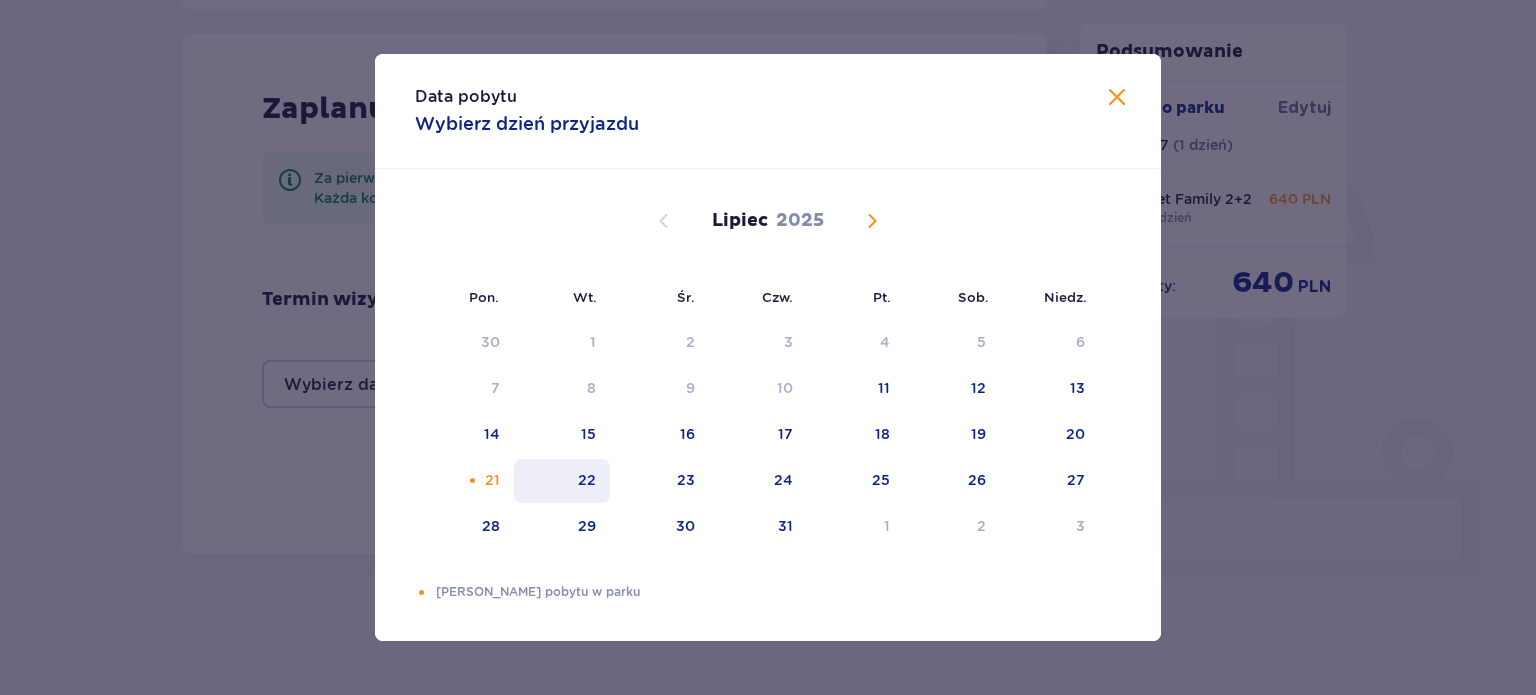 click on "22" at bounding box center [587, 480] 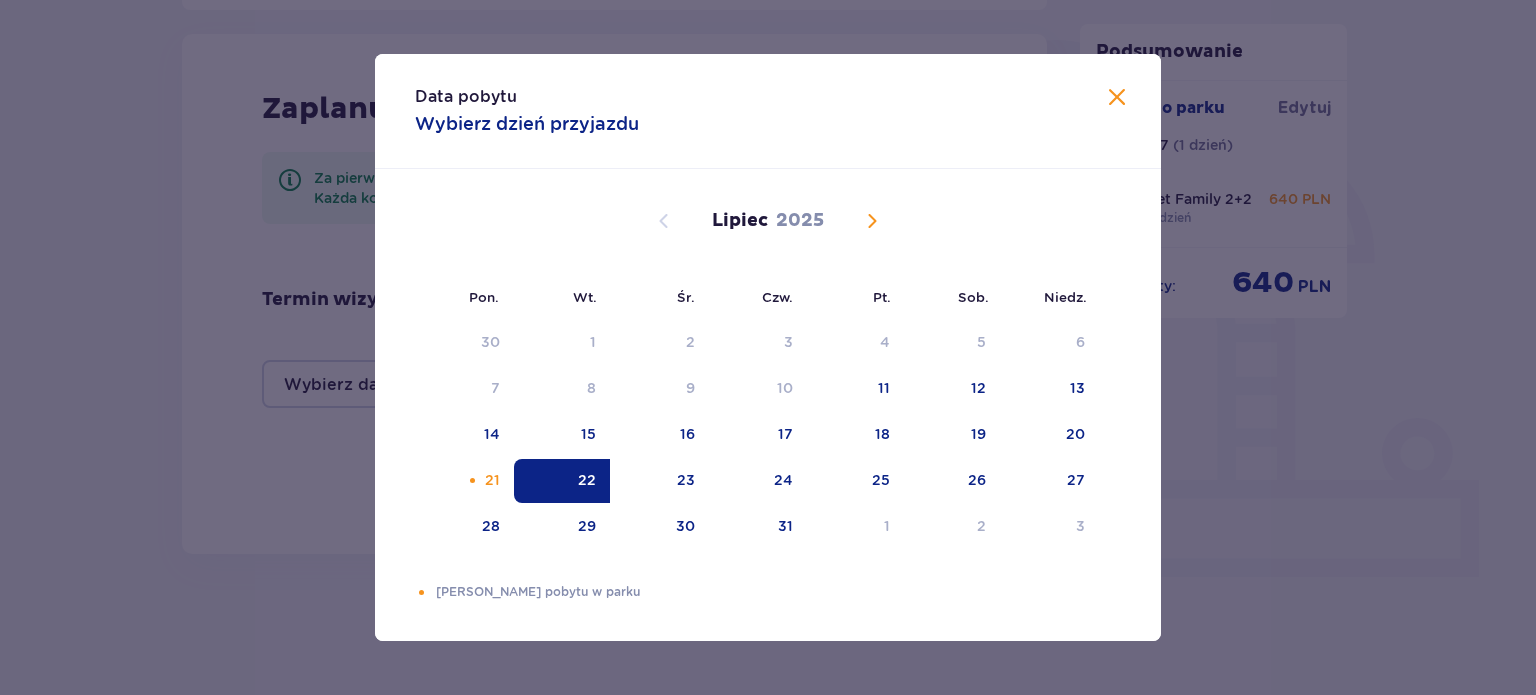 click on "Wybierz dzień przyjazdu" at bounding box center [527, 124] 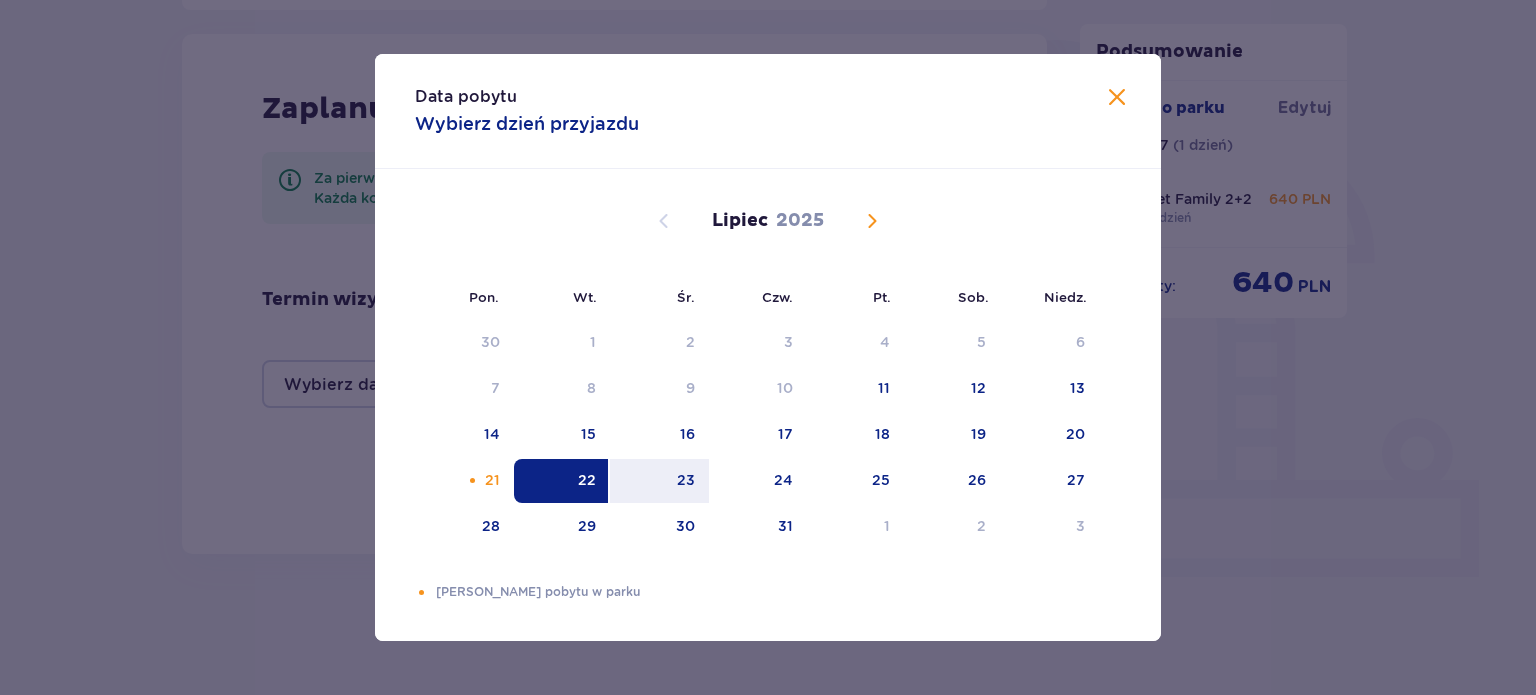 click on "22" at bounding box center [562, 481] 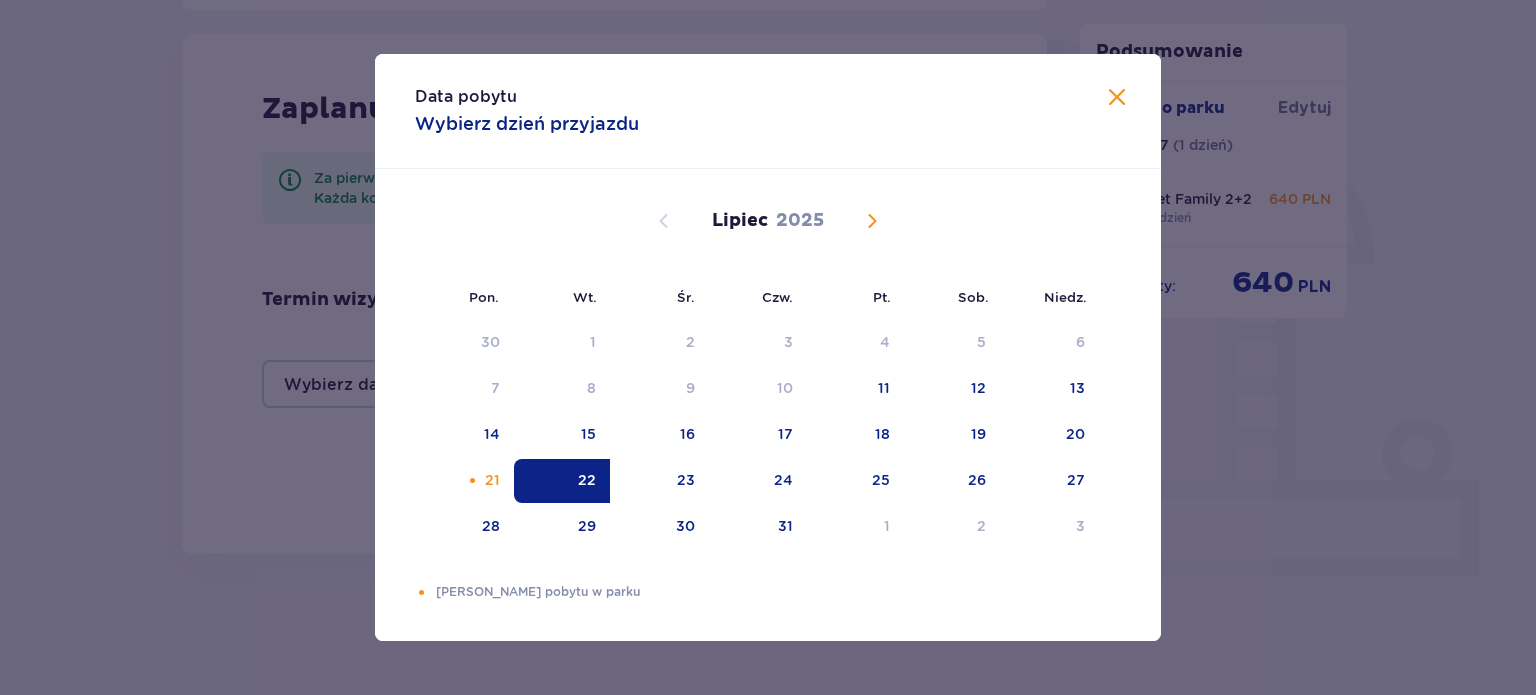 click on "Data pobytu Wybierz dzień przyjazdu Pon. Wt. Śr. Czw. Pt. Sob. Niedz. Czerwiec 2025 26 27 28 29 30 31 1 2 3 4 5 6 7 8 9 10 11 12 13 14 15 16 17 18 19 20 21 22 23 24 25 26 27 28 29 30 1 2 3 4 5 6 Lipiec 2025 30 1 2 3 4 5 6 7 8 9 10 11 12 13 14 15 16 17 18 19 20 21 22 23 24 25 26 27 28 29 30 31 1 2 3 Sierpień 2025 28 29 30 31 1 2 3 4 5 6 7 8 9 10 11 12 13 14 15 16 17 18 19 20 21 22 23 24 25 26 27 28 29 30 31 Dni Twojego pobytu w parku" at bounding box center (768, 347) 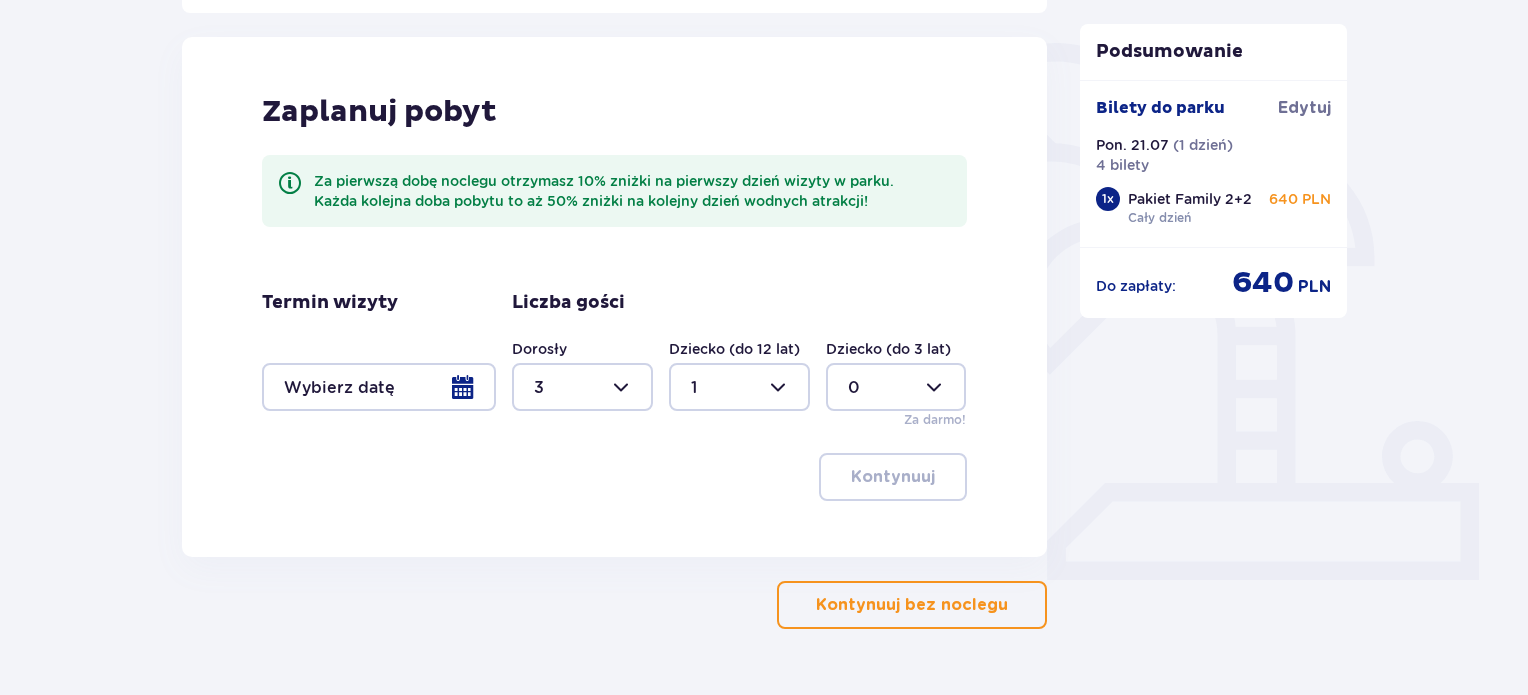 scroll, scrollTop: 507, scrollLeft: 0, axis: vertical 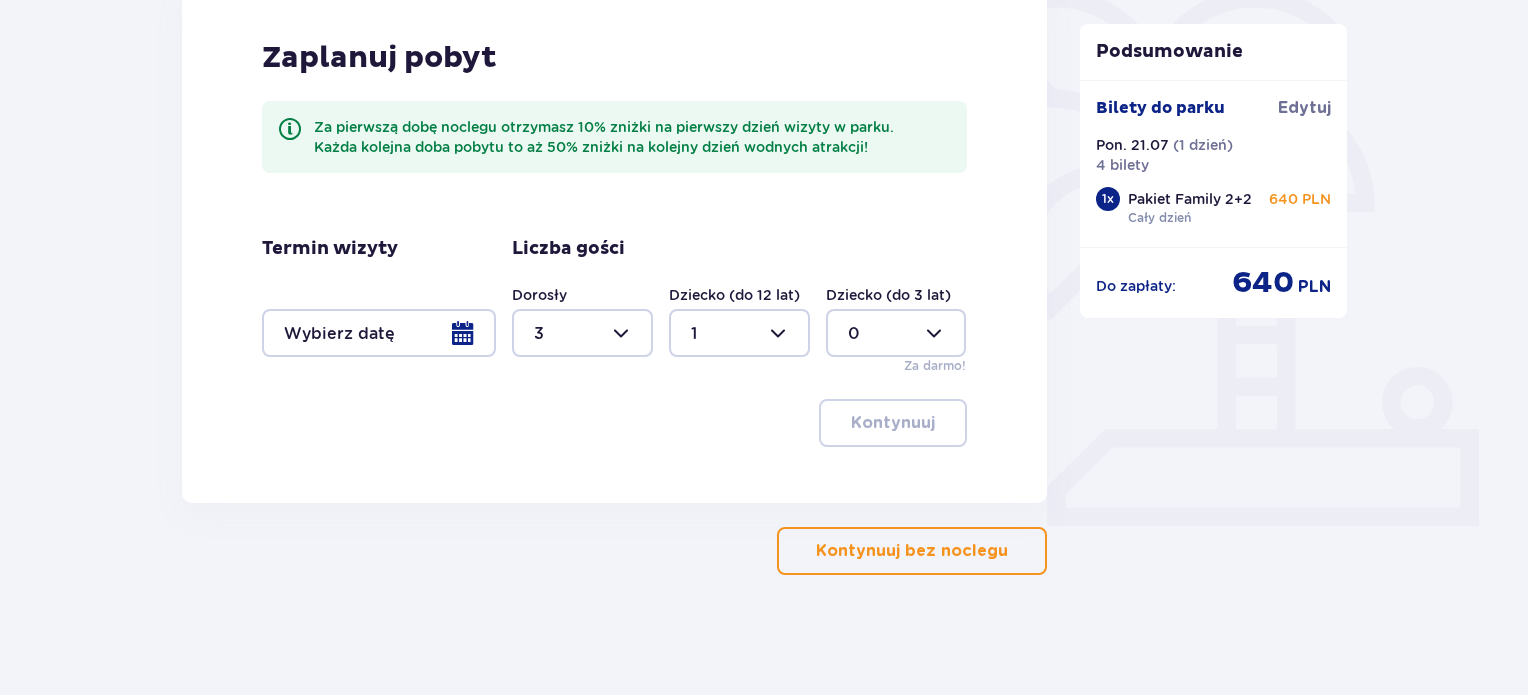 click at bounding box center (379, 333) 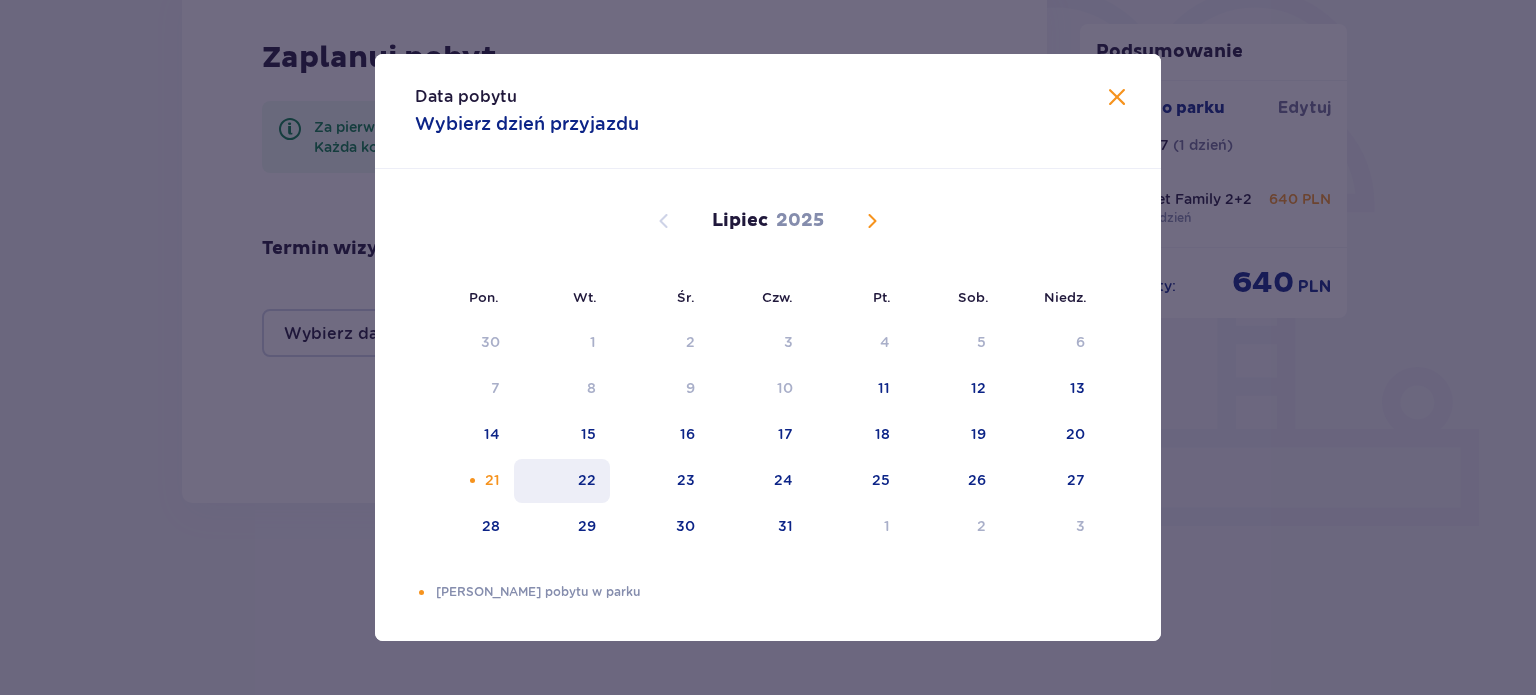 click on "22" at bounding box center [587, 480] 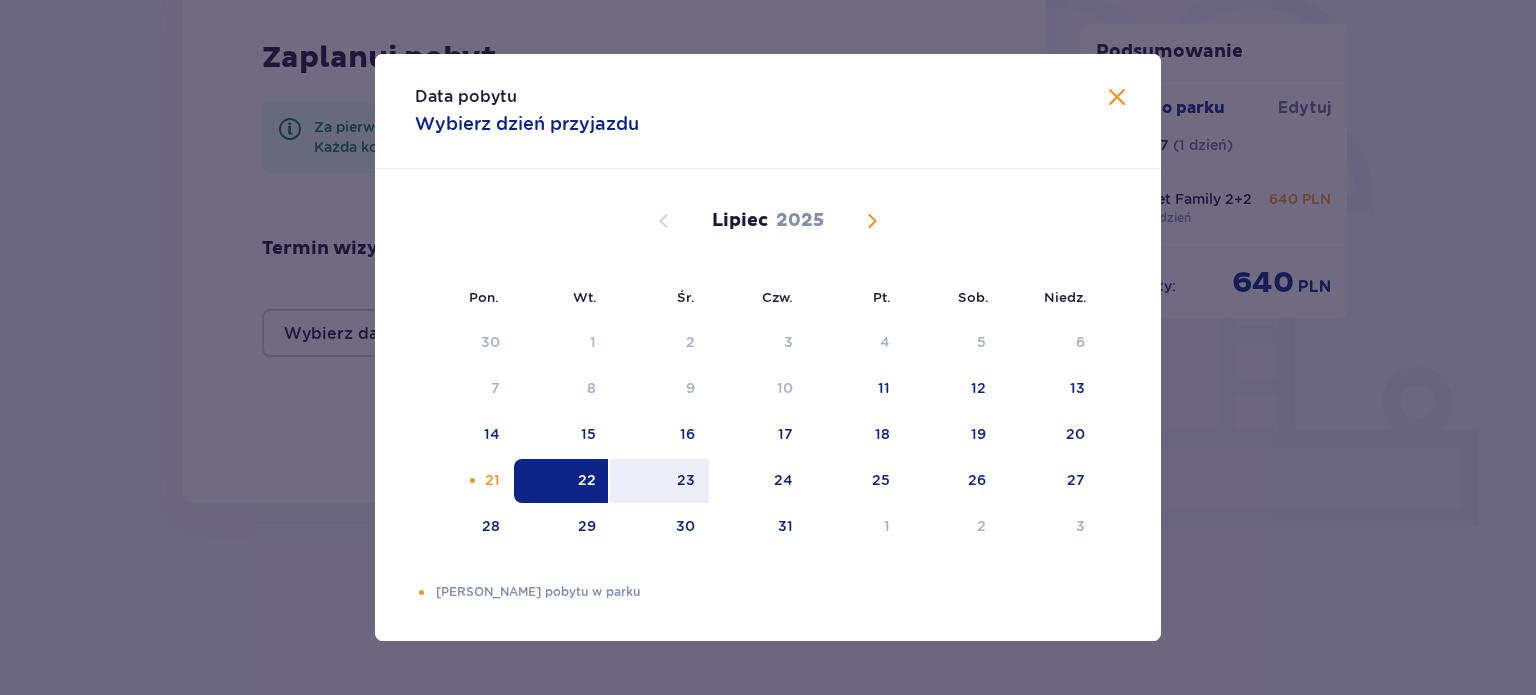 click on "22" at bounding box center [587, 480] 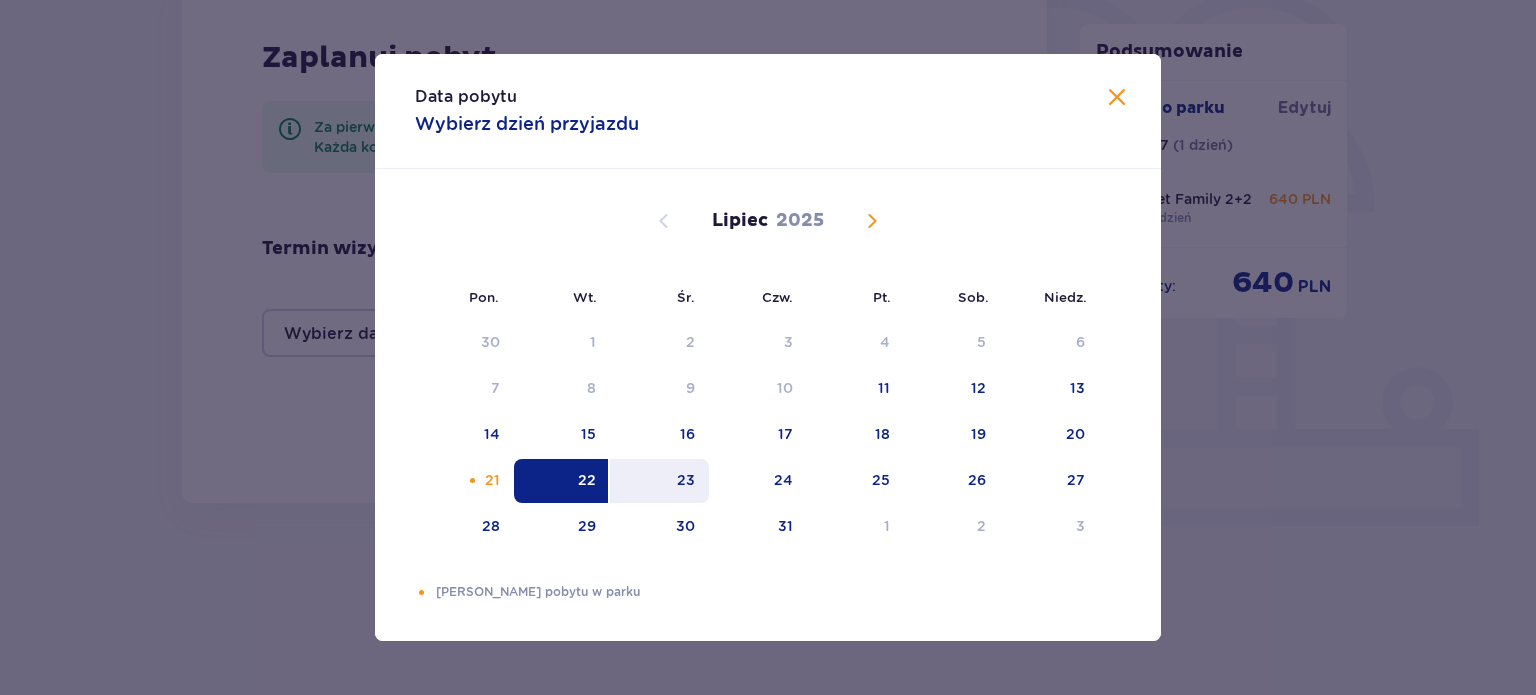 click on "23" at bounding box center [659, 481] 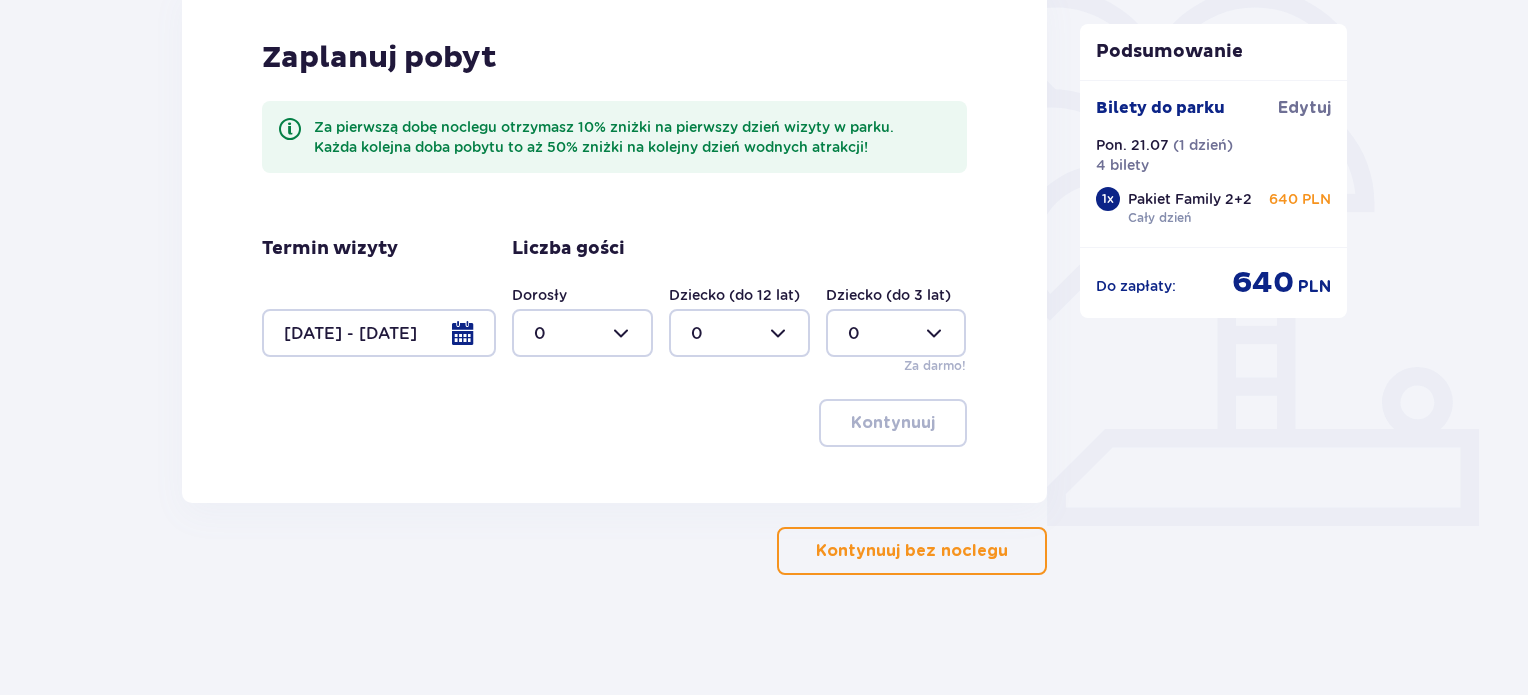 click at bounding box center [379, 333] 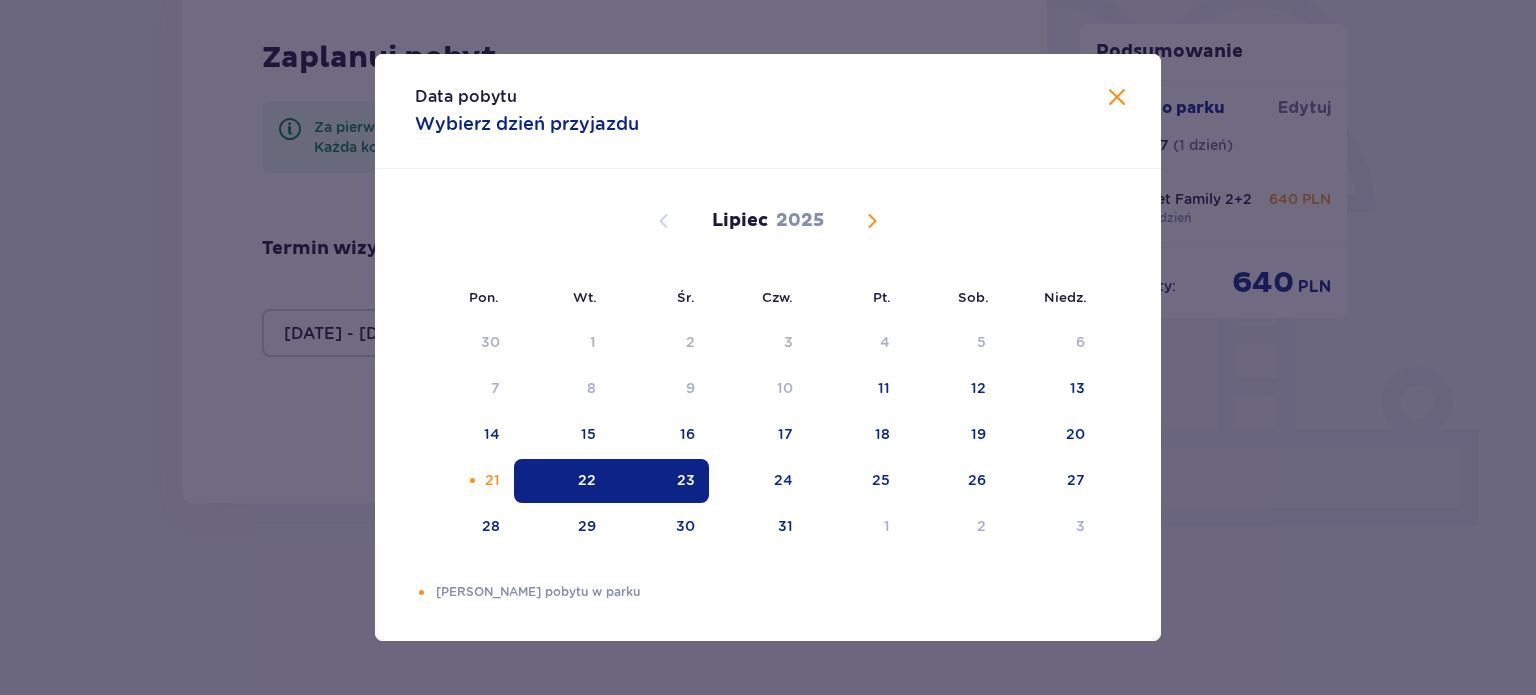 click on "22" at bounding box center (562, 481) 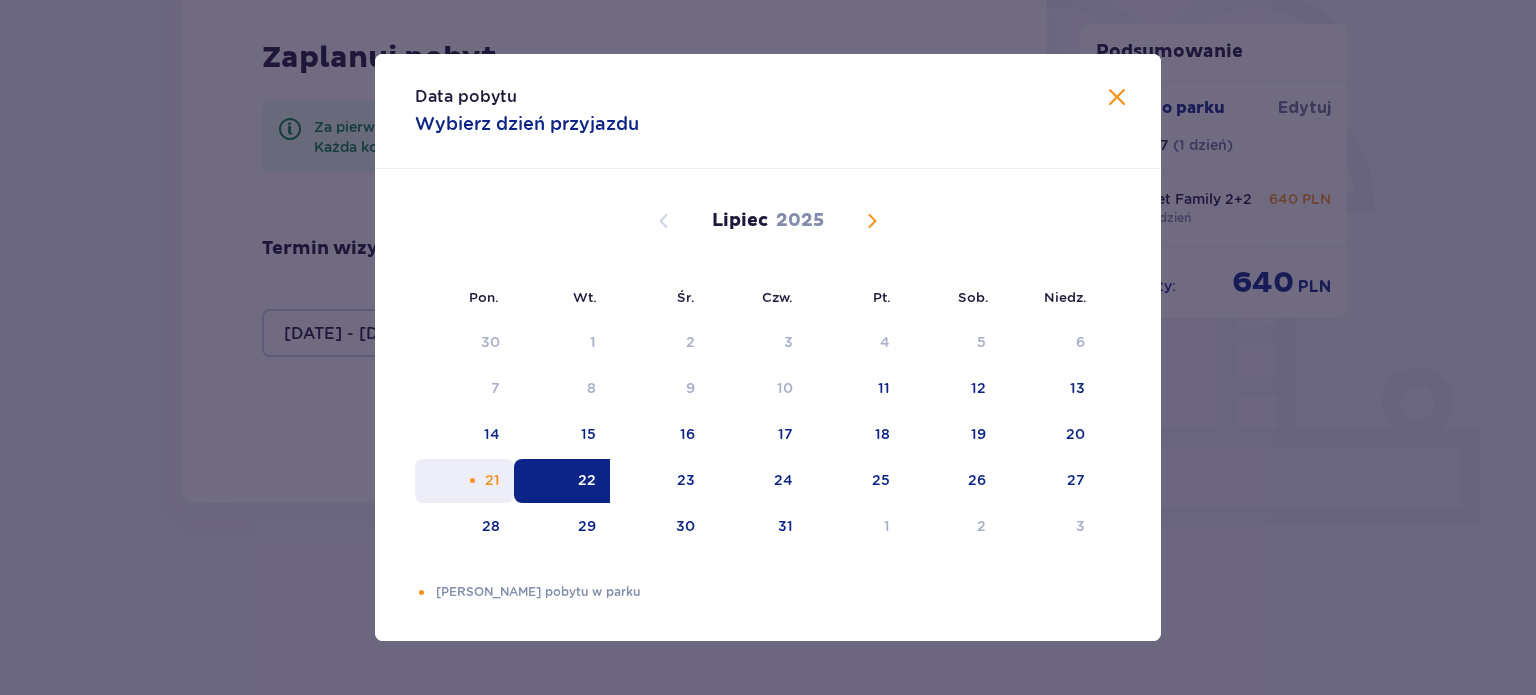 click on "21" at bounding box center [464, 481] 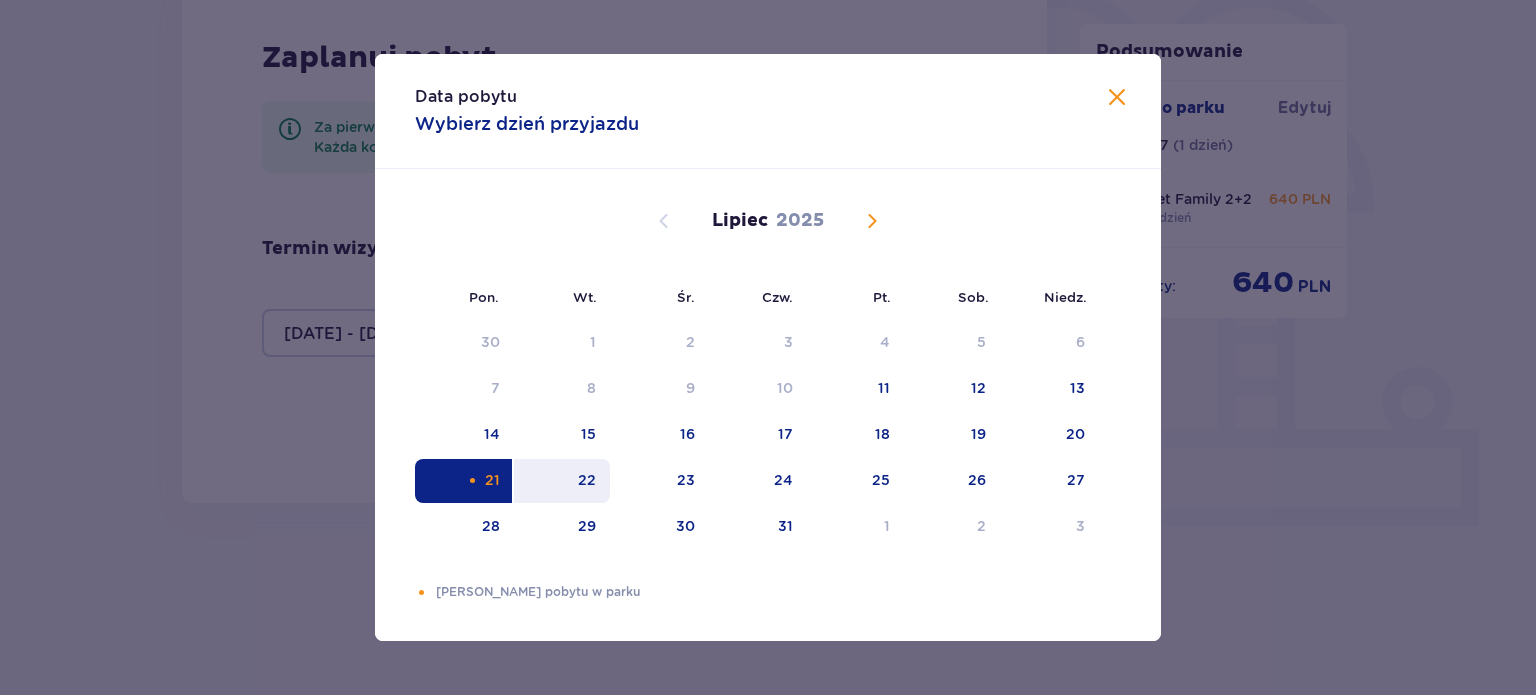 click on "22" at bounding box center (562, 481) 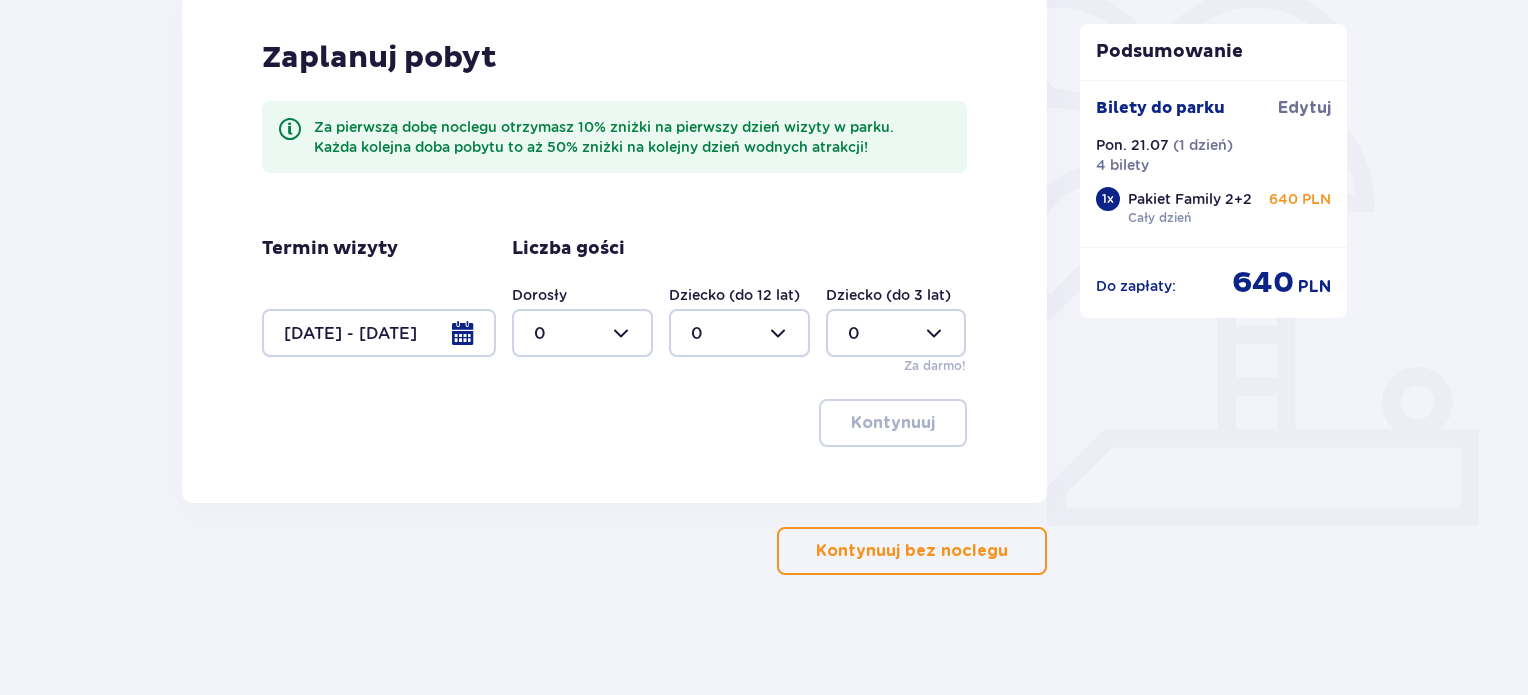 click at bounding box center (582, 333) 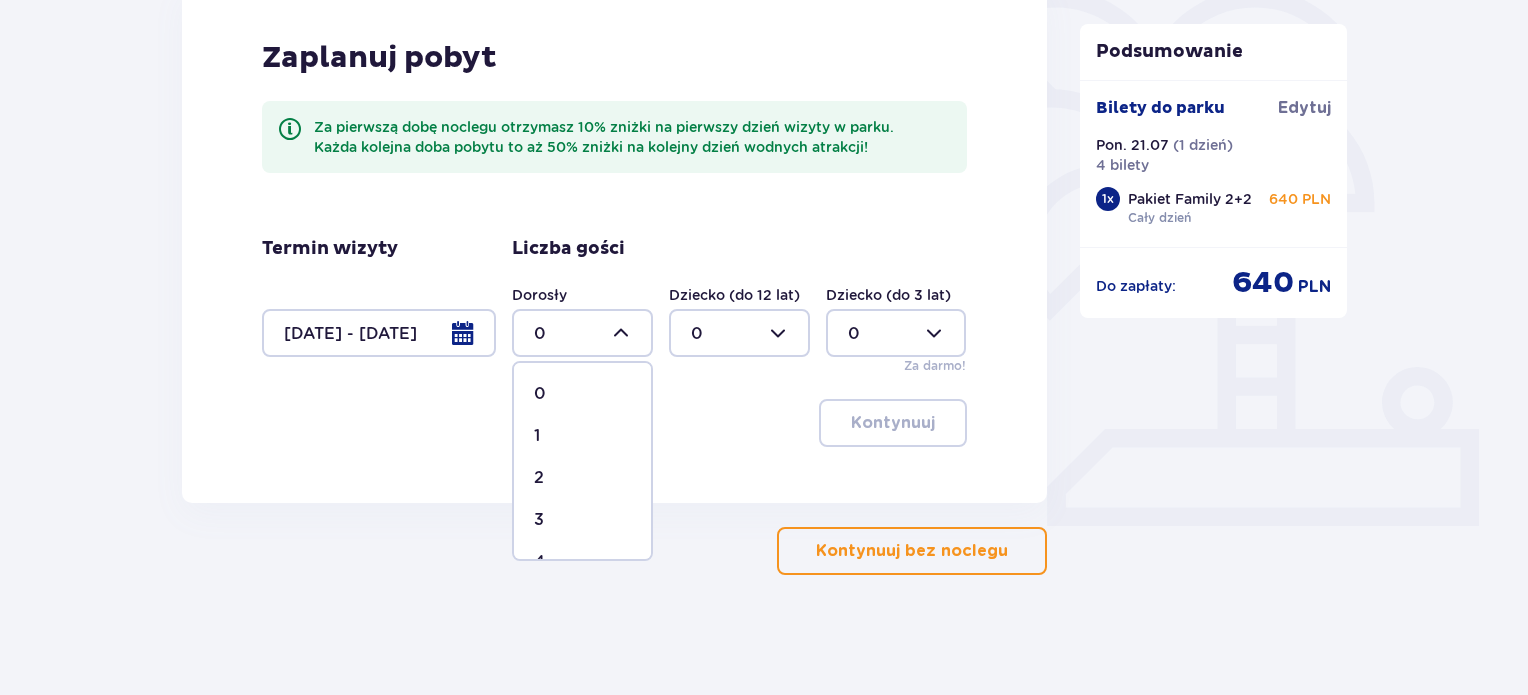 click on "3" at bounding box center [539, 520] 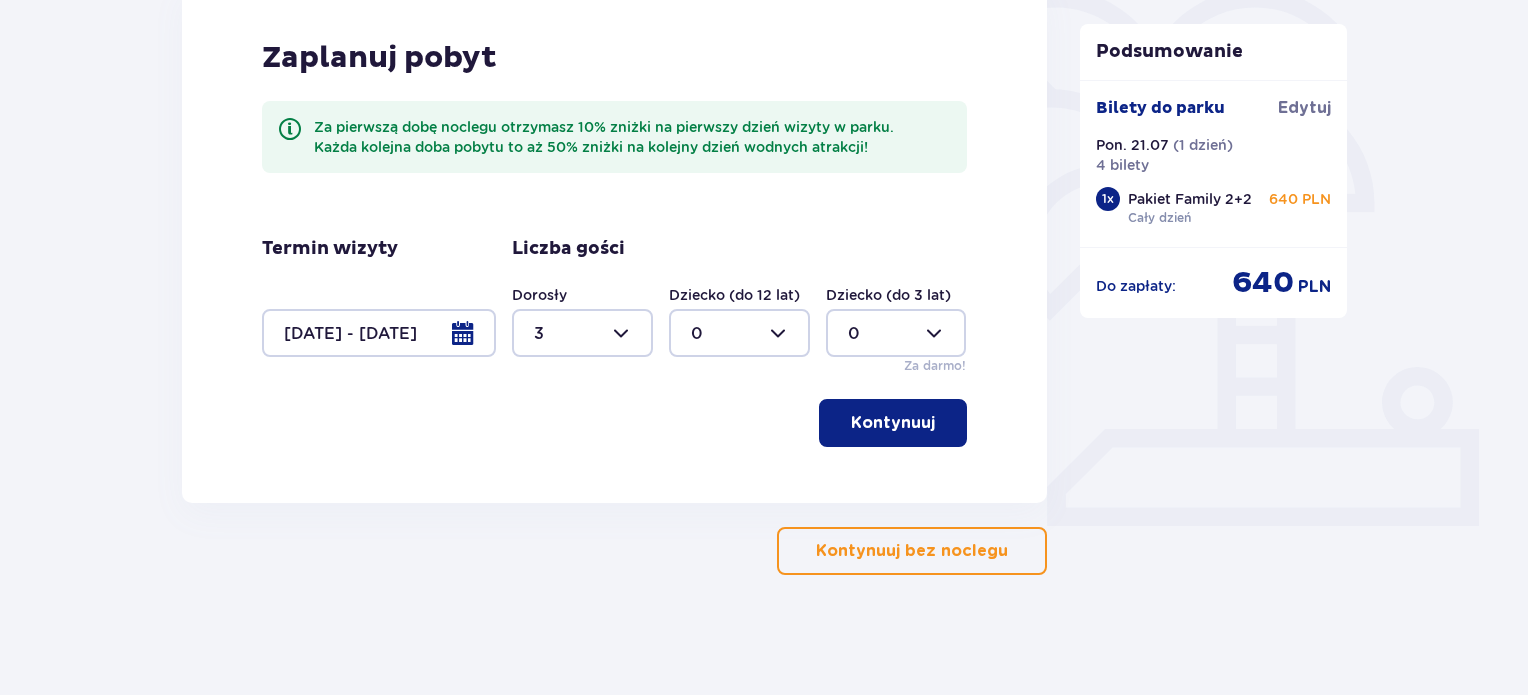 click at bounding box center (739, 333) 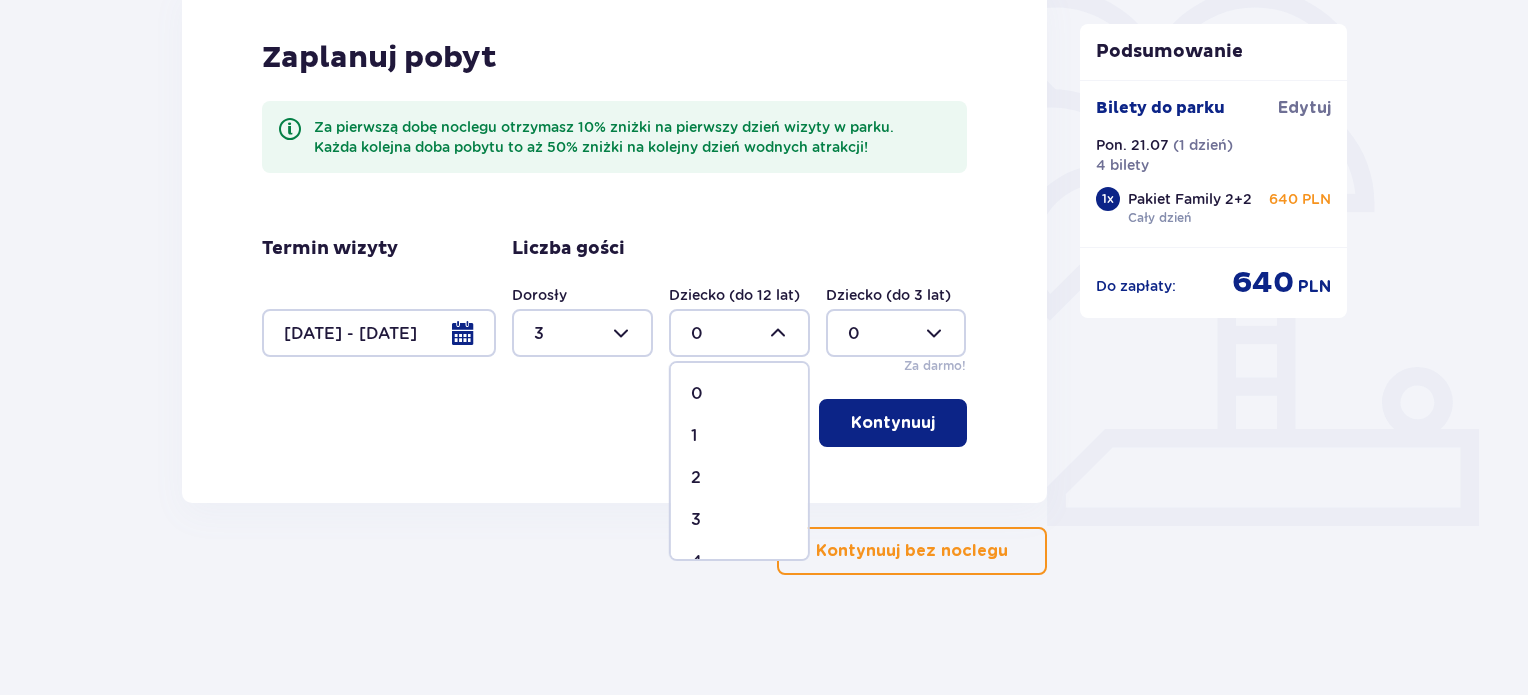 click on "1" at bounding box center (739, 436) 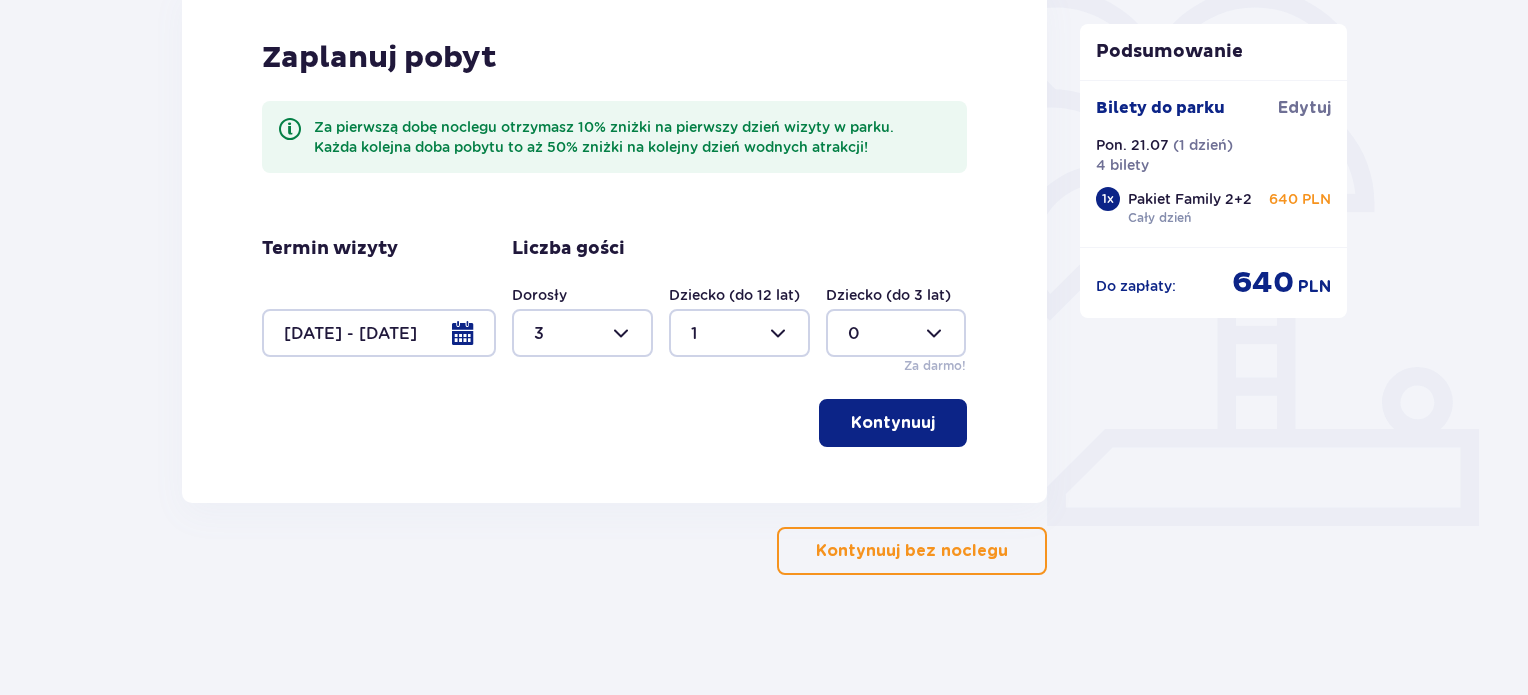 click on "Kontynuuj" at bounding box center [893, 423] 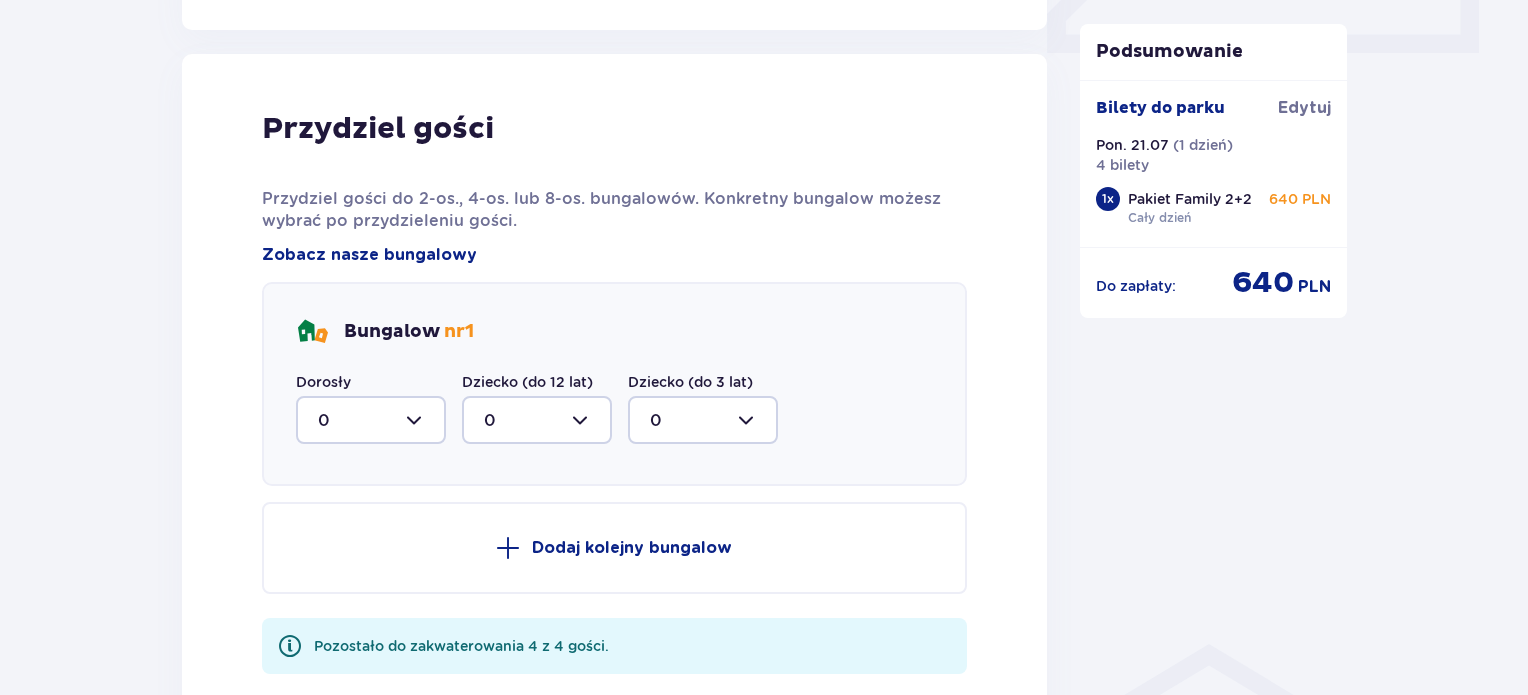 scroll, scrollTop: 977, scrollLeft: 0, axis: vertical 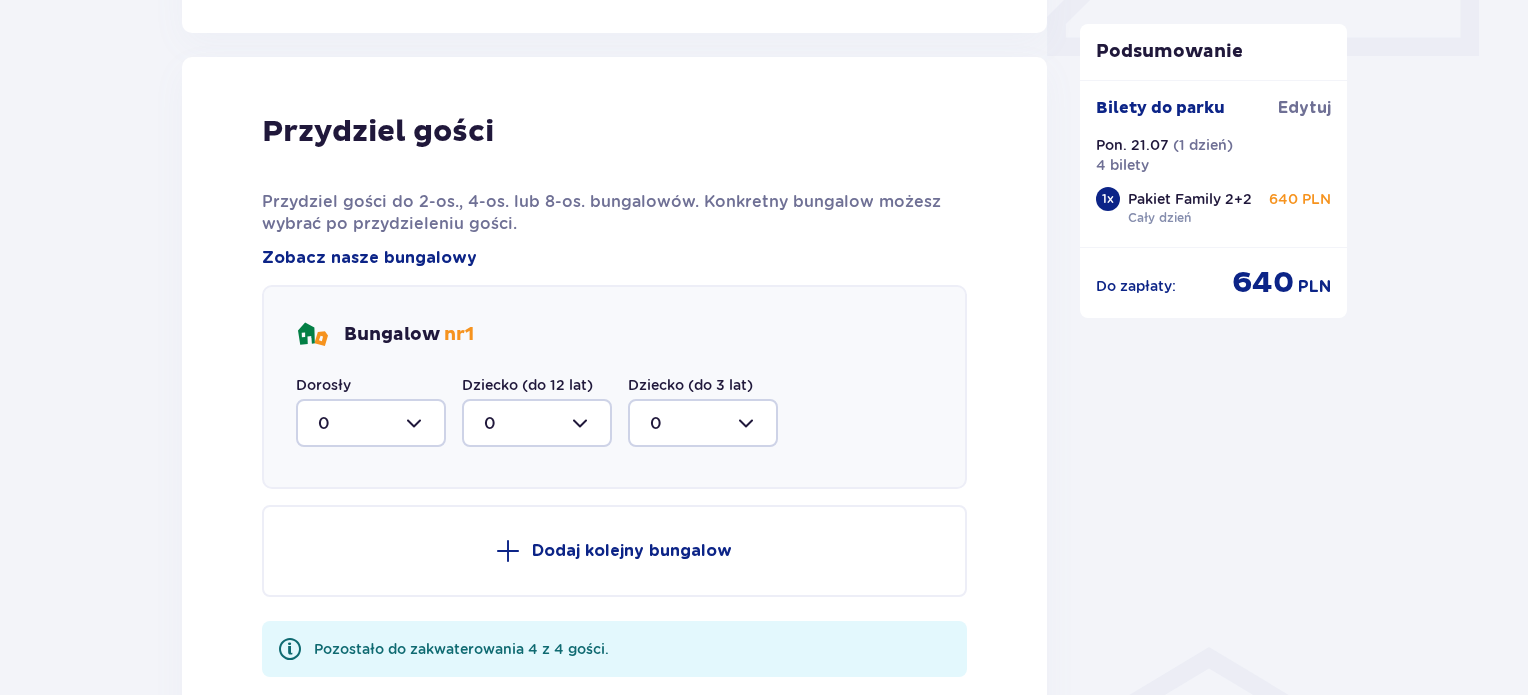 click at bounding box center [371, 423] 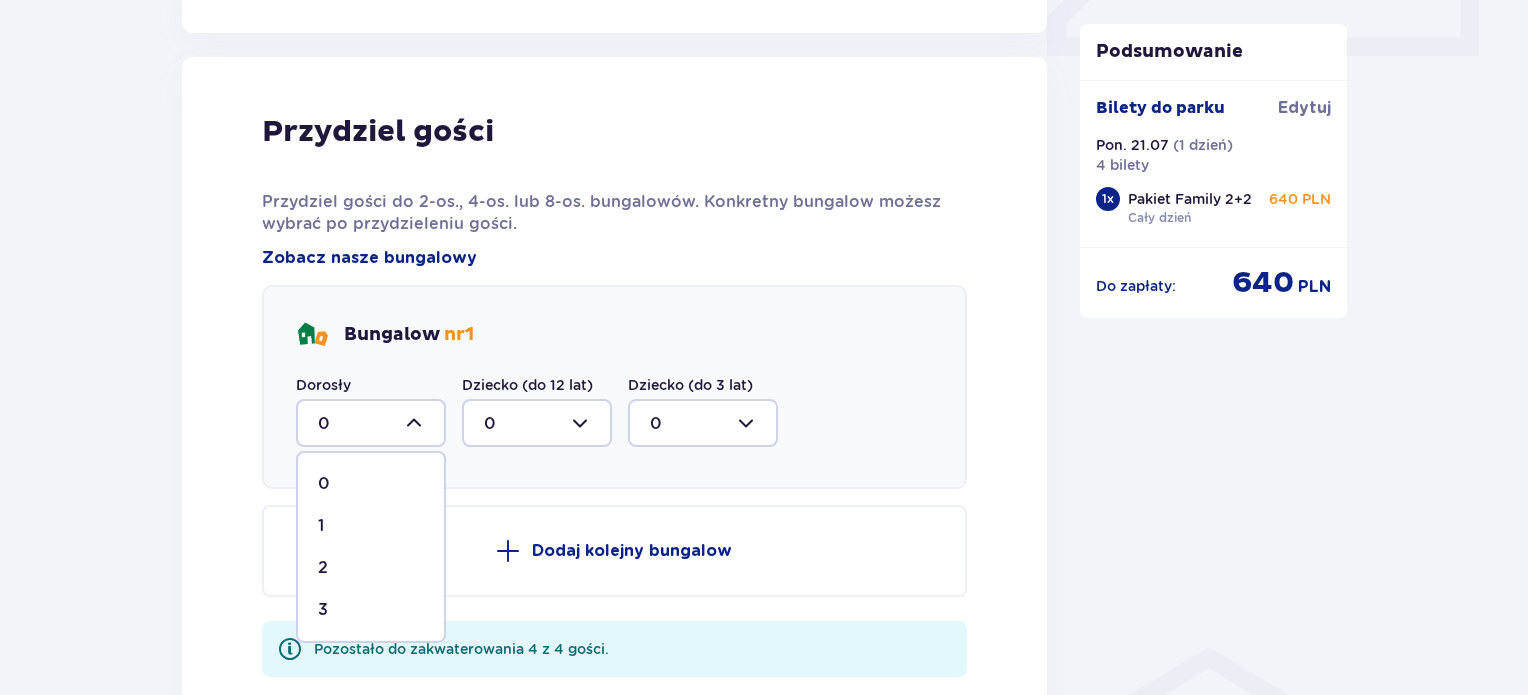 click on "3" at bounding box center [323, 610] 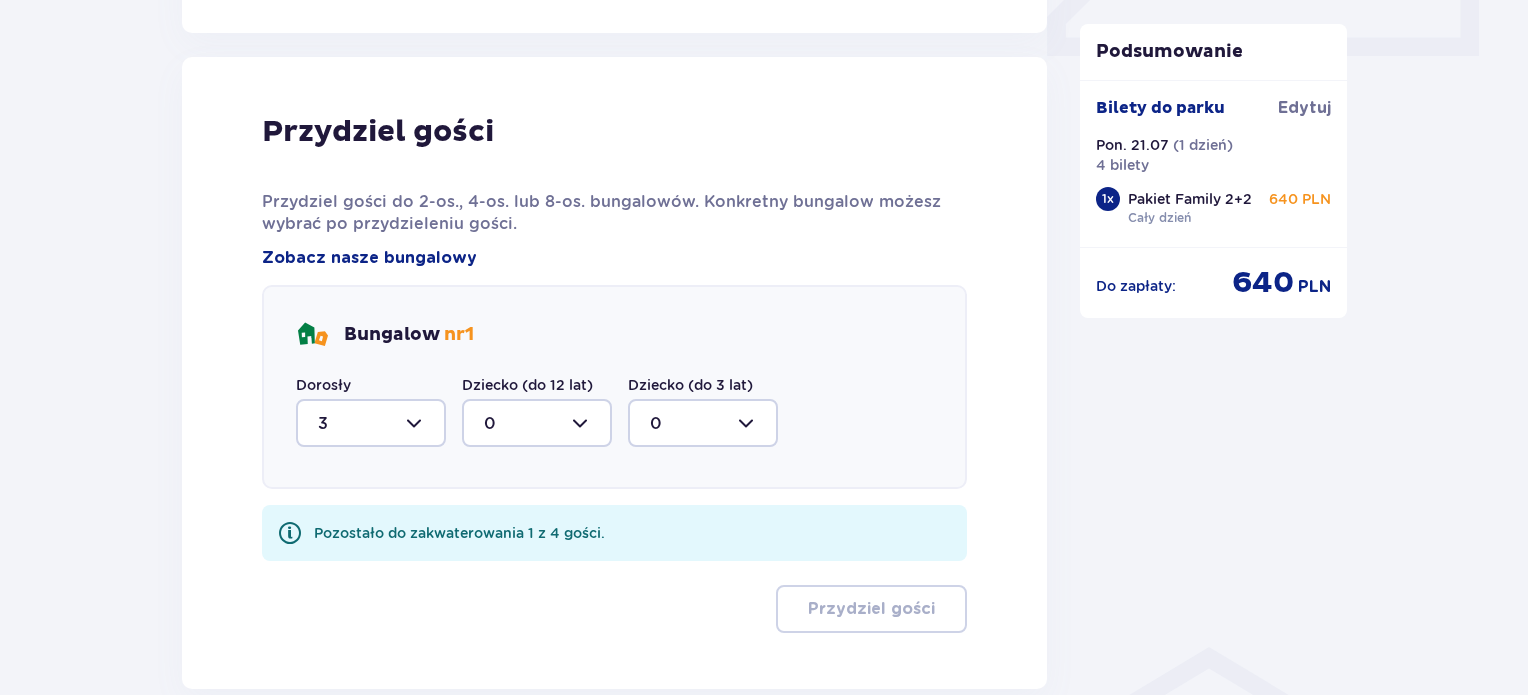 click at bounding box center (537, 423) 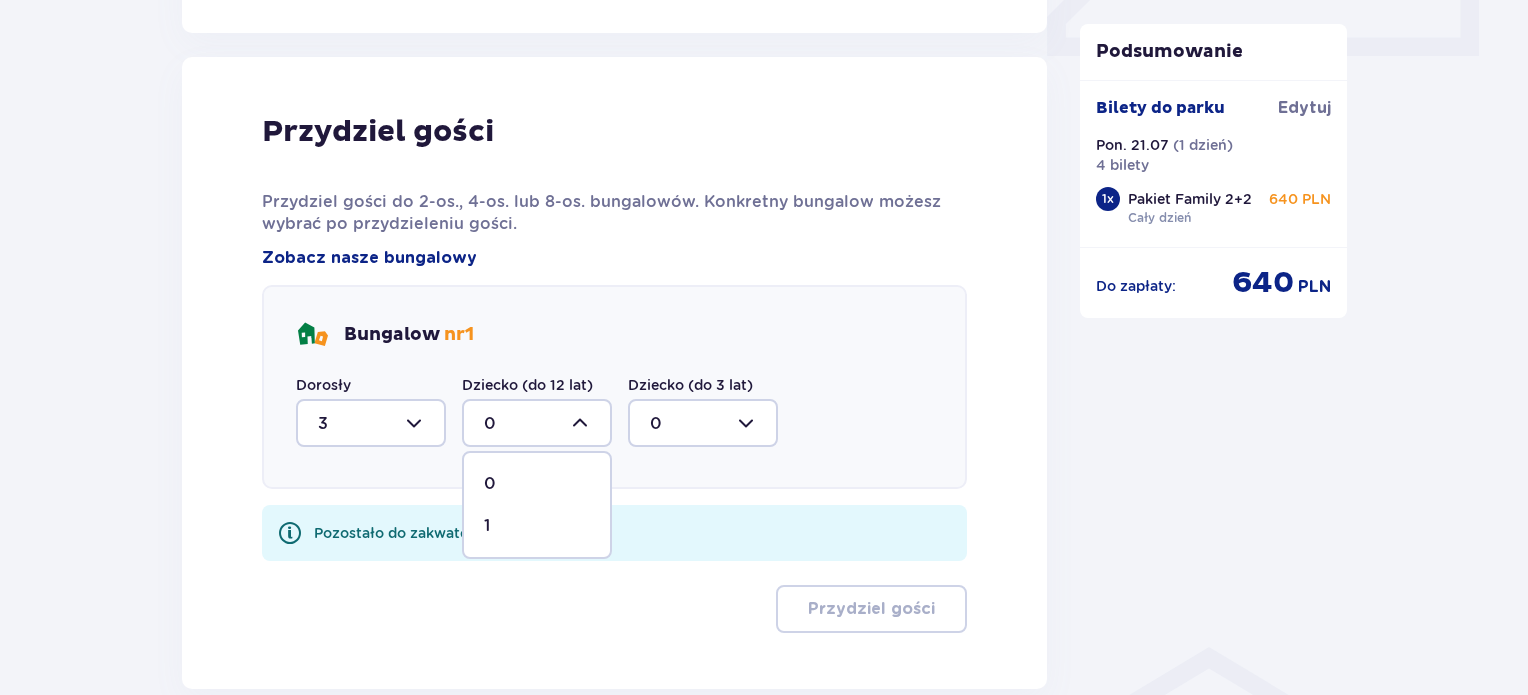 click on "1" at bounding box center (537, 526) 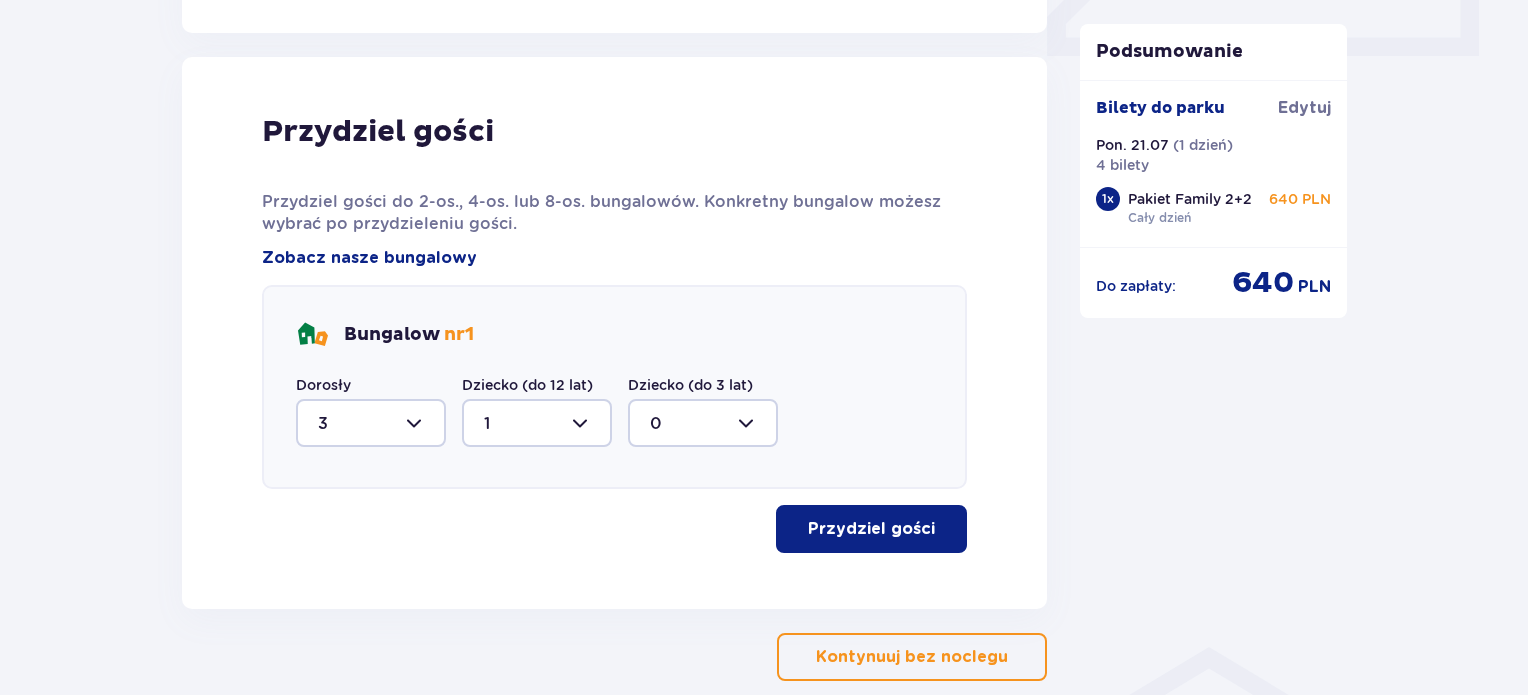 click on "Przydziel gości" at bounding box center (871, 529) 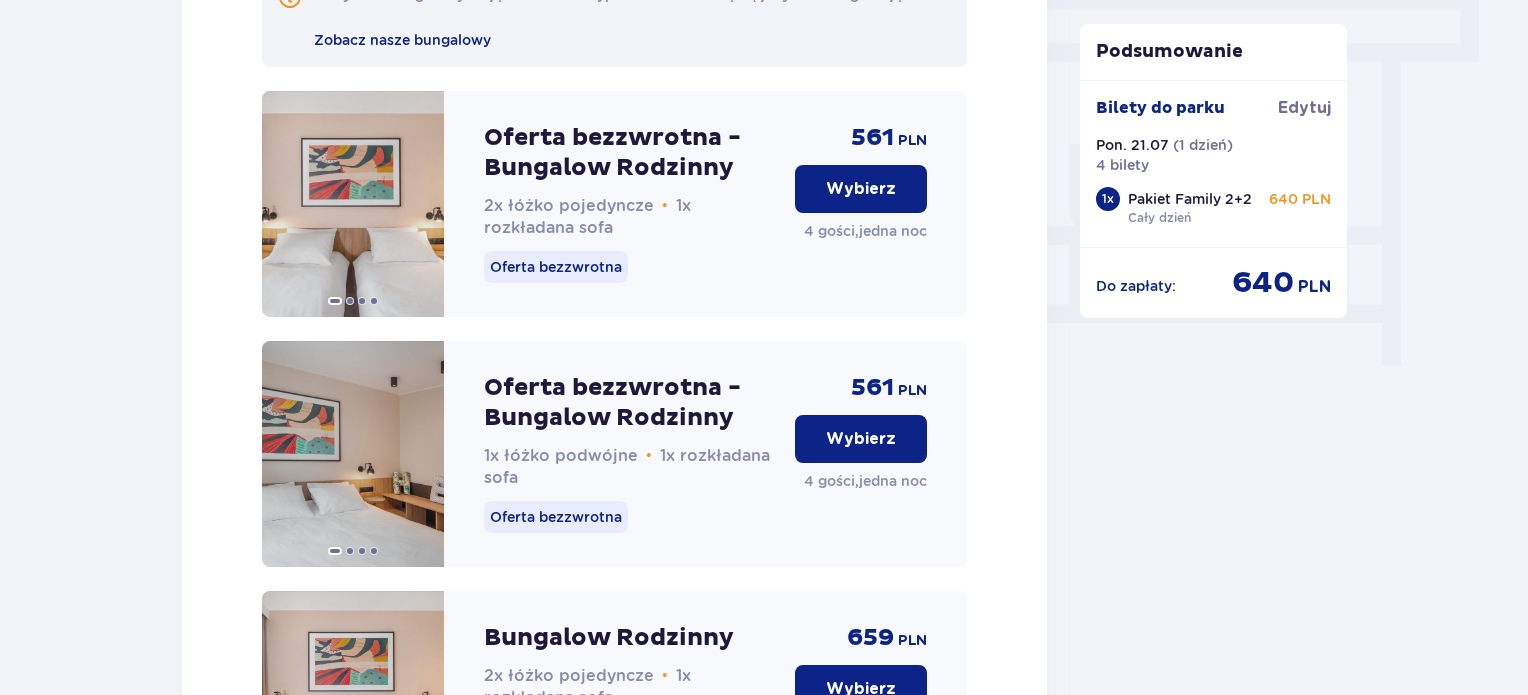 scroll, scrollTop: 1800, scrollLeft: 0, axis: vertical 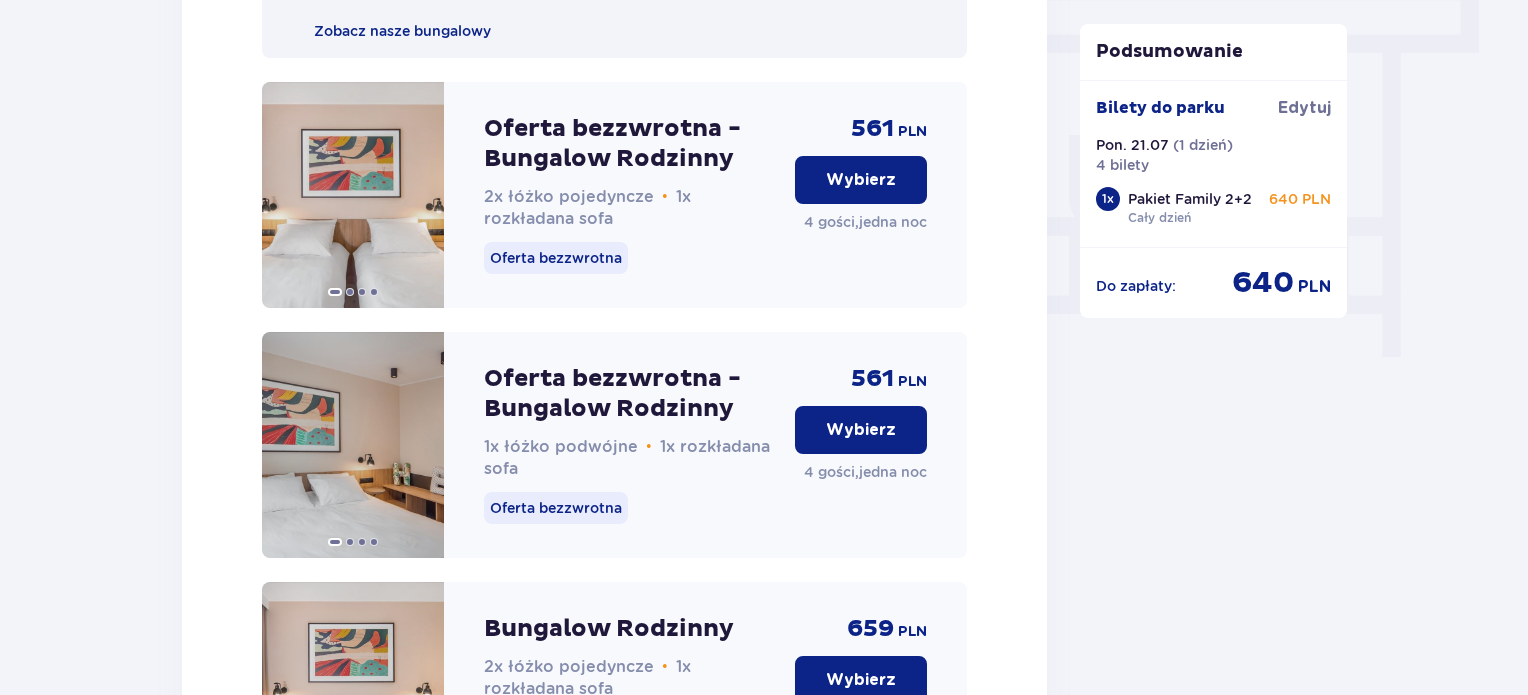 click on "Wybierz" at bounding box center (861, 180) 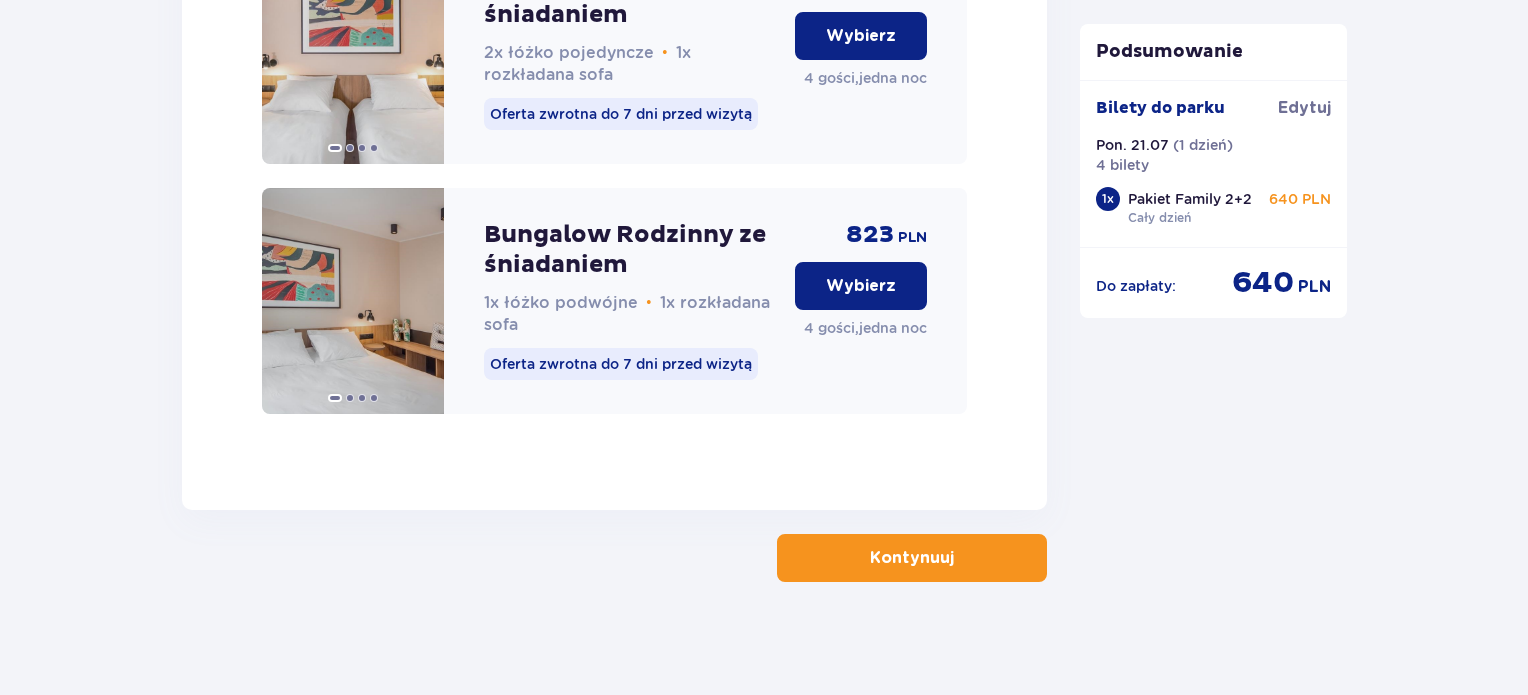 scroll, scrollTop: 3476, scrollLeft: 0, axis: vertical 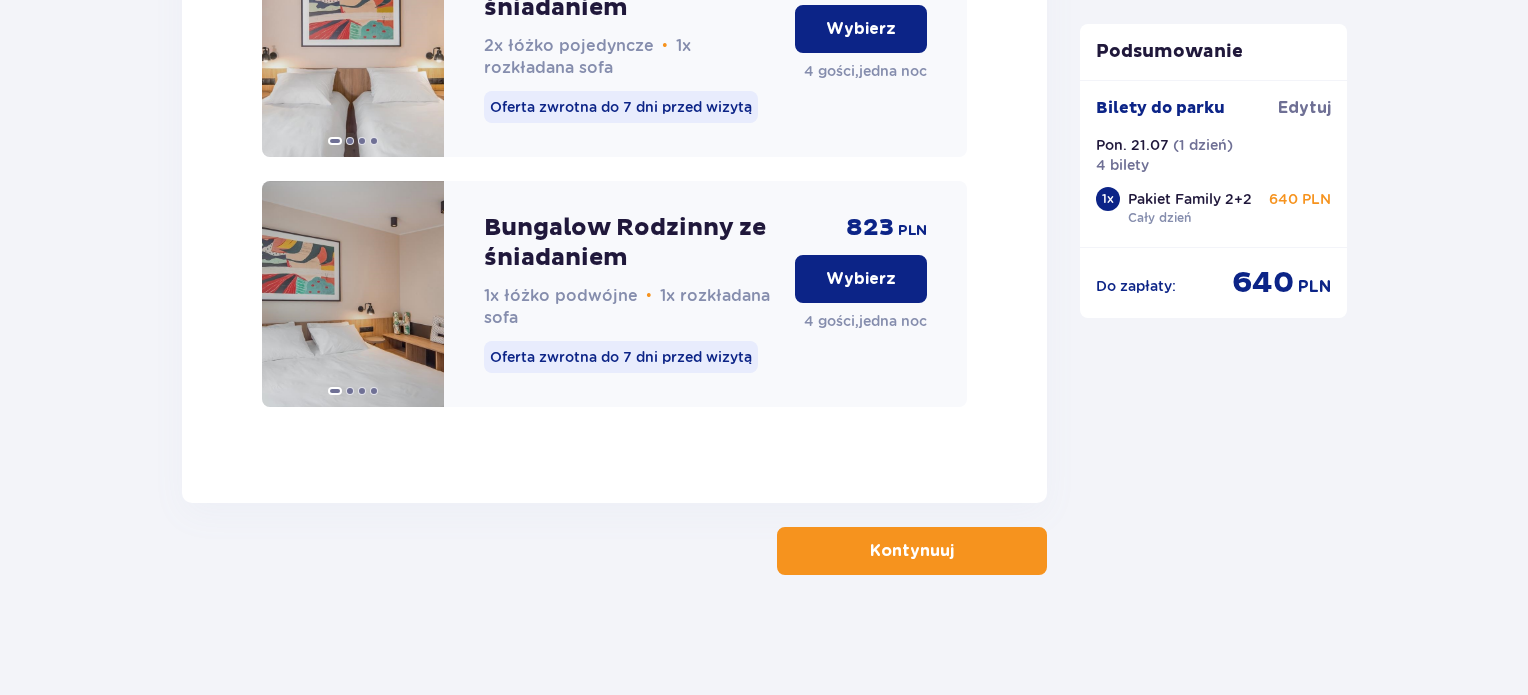 click at bounding box center [958, 551] 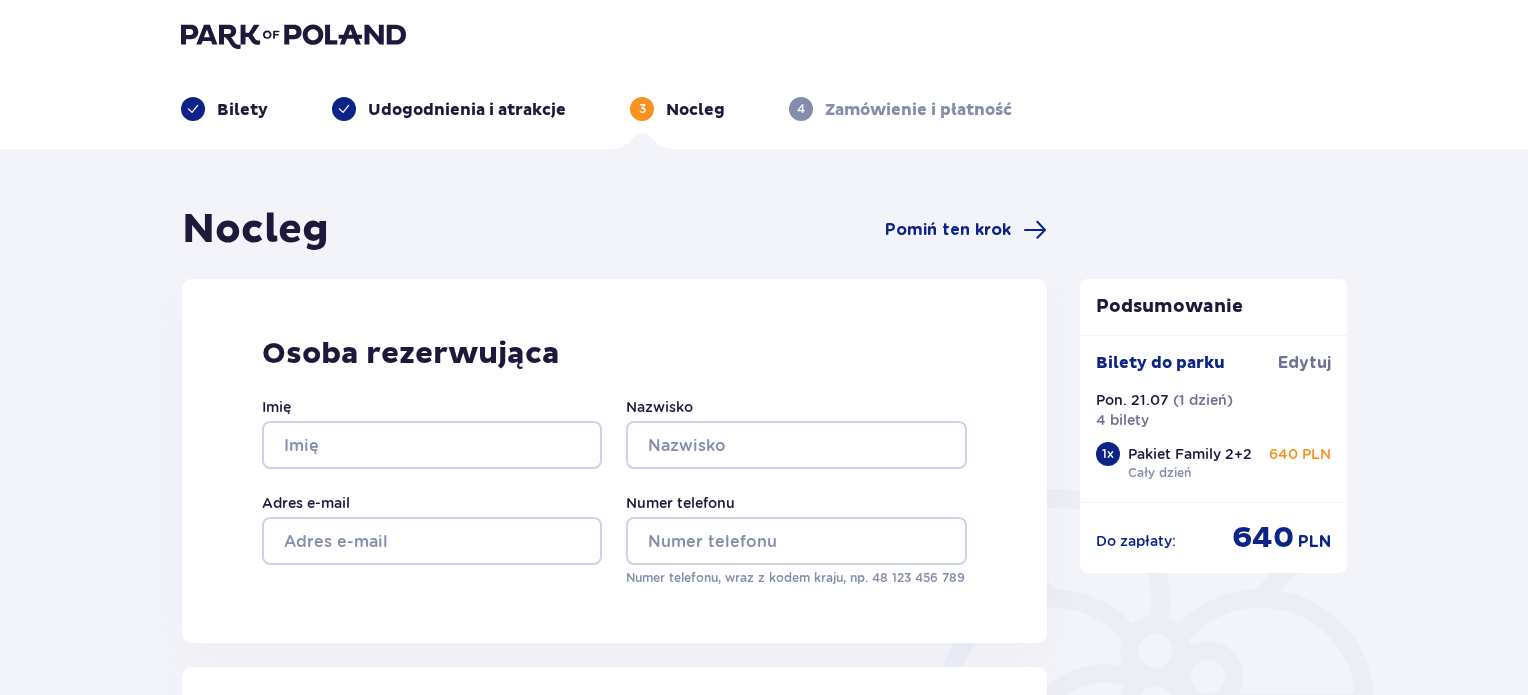 scroll, scrollTop: 0, scrollLeft: 0, axis: both 